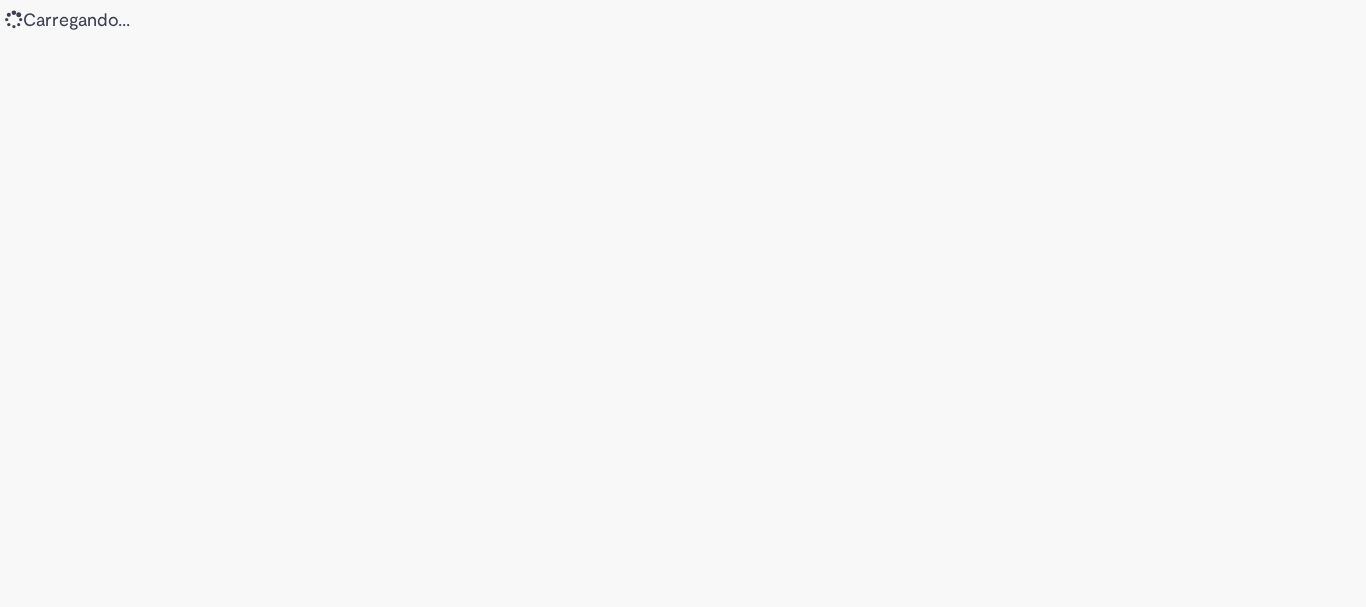scroll, scrollTop: 0, scrollLeft: 0, axis: both 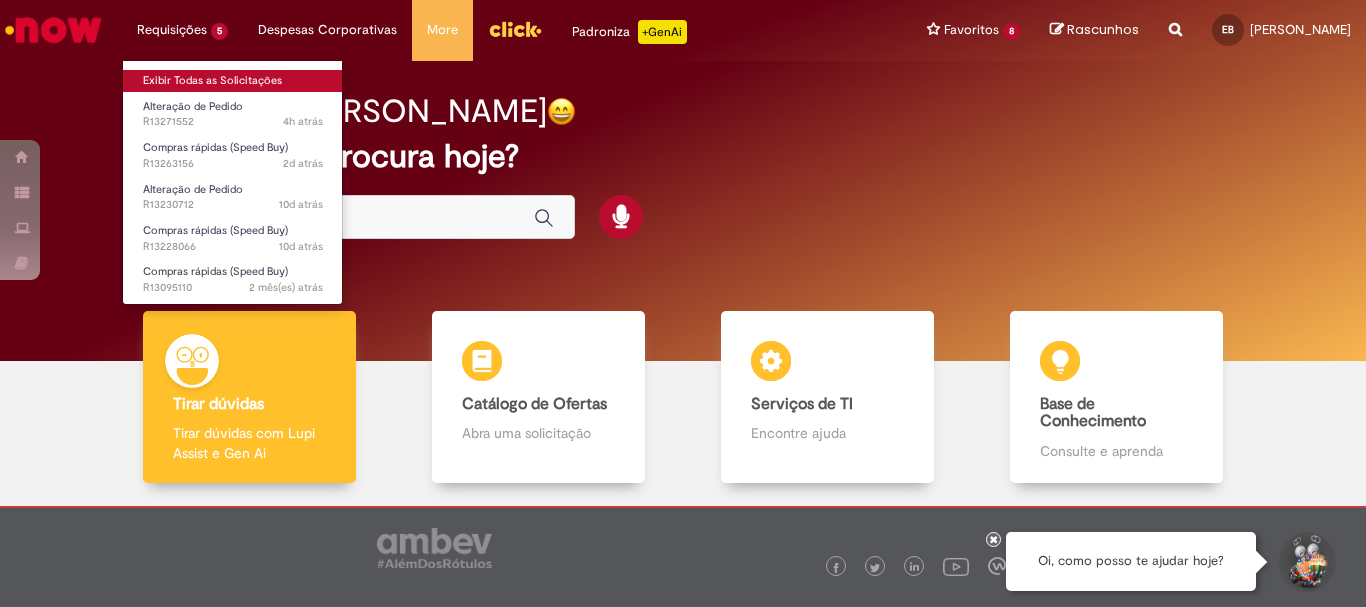 click on "Exibir Todas as Solicitações" at bounding box center (233, 81) 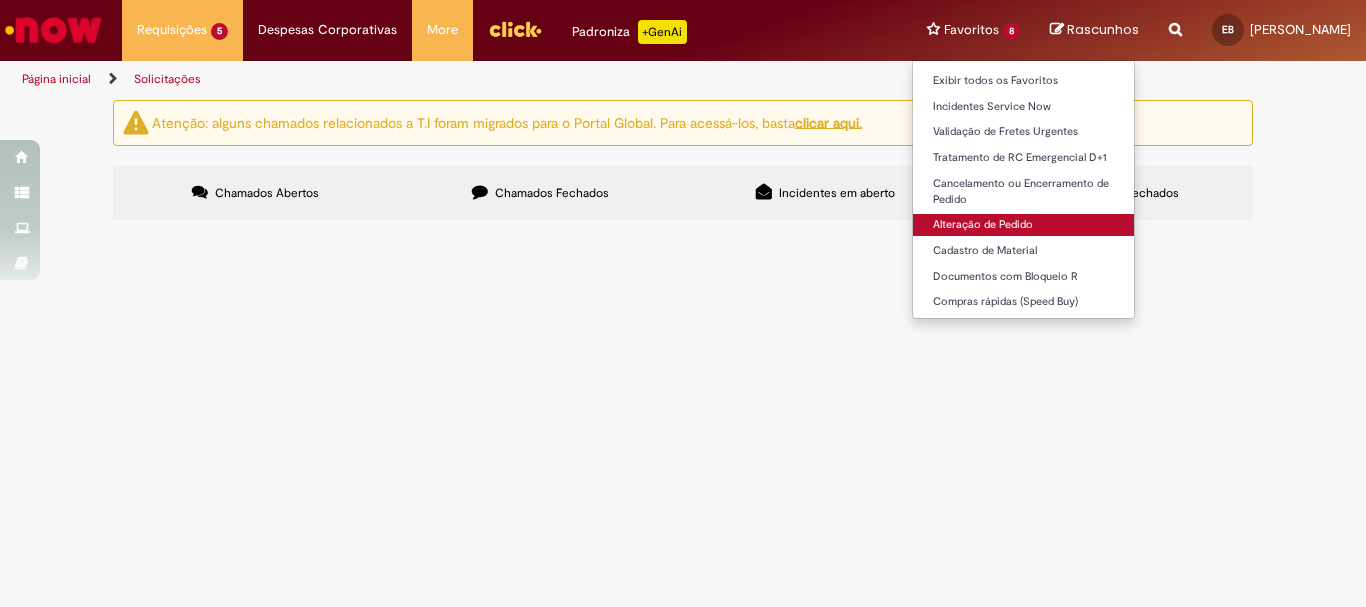 click on "Alteração de Pedido" at bounding box center (1023, 225) 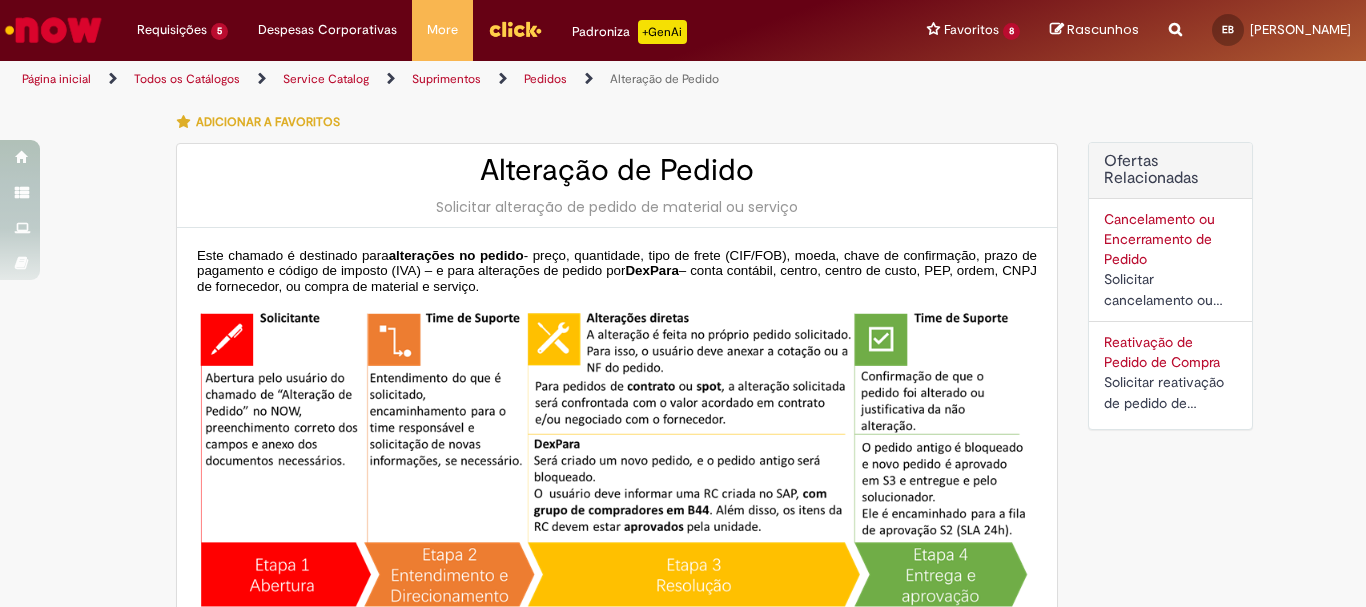 type on "********" 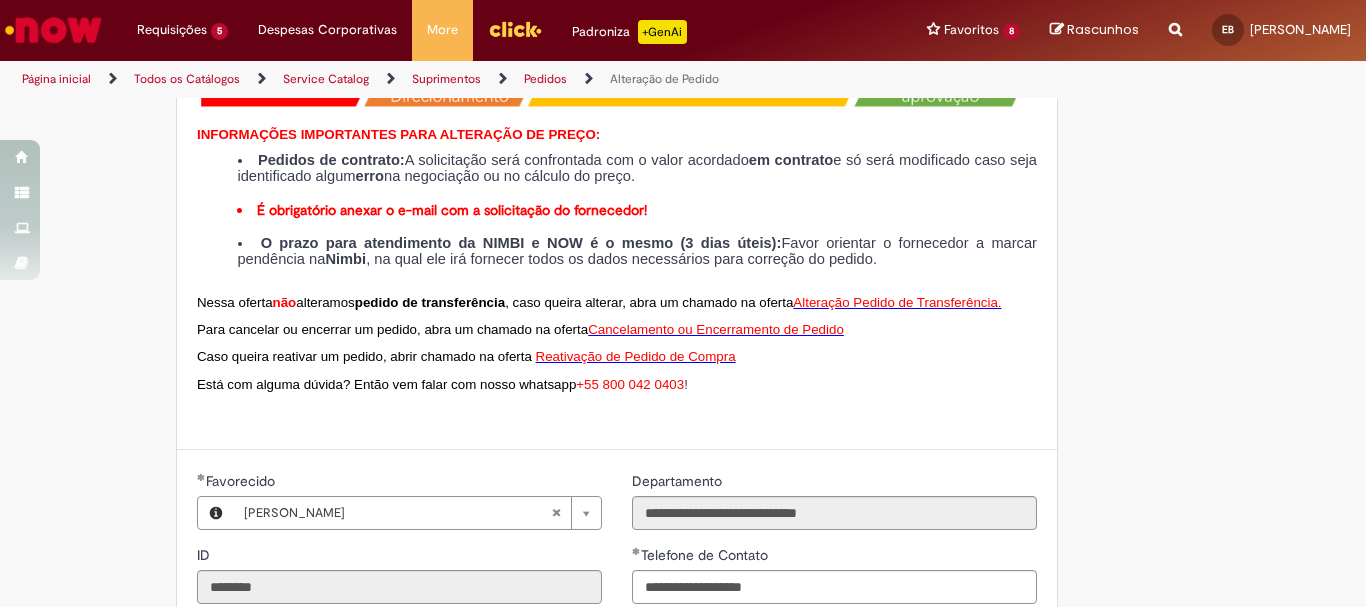 scroll, scrollTop: 1000, scrollLeft: 0, axis: vertical 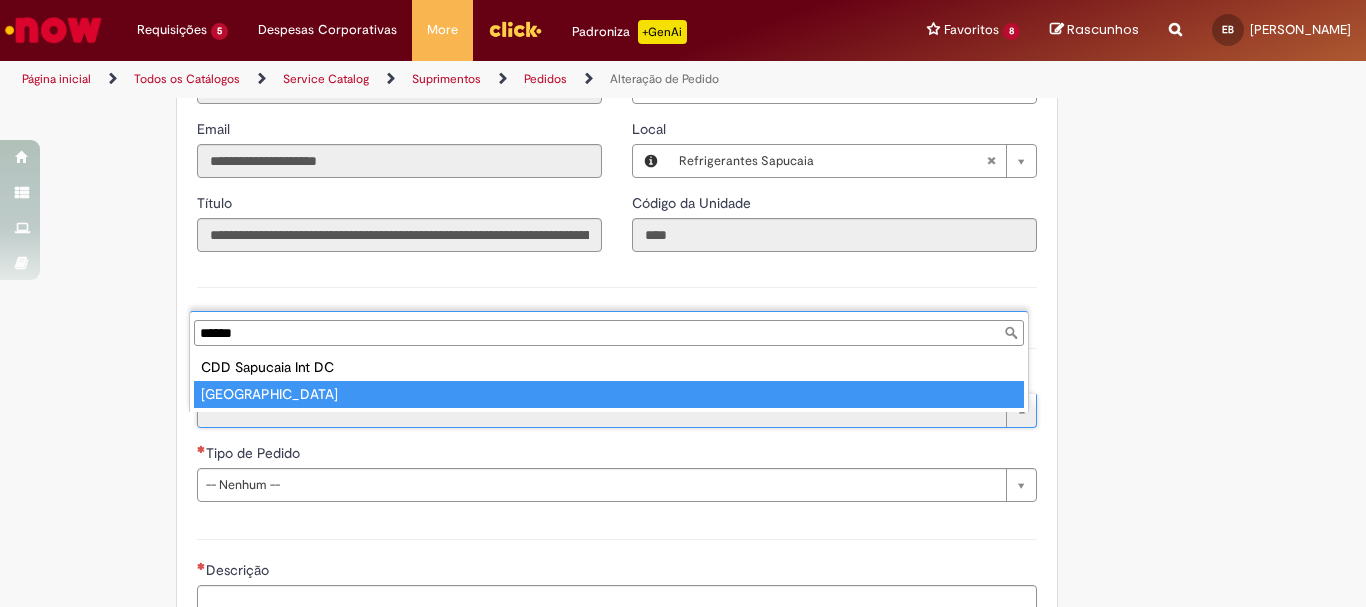 type on "******" 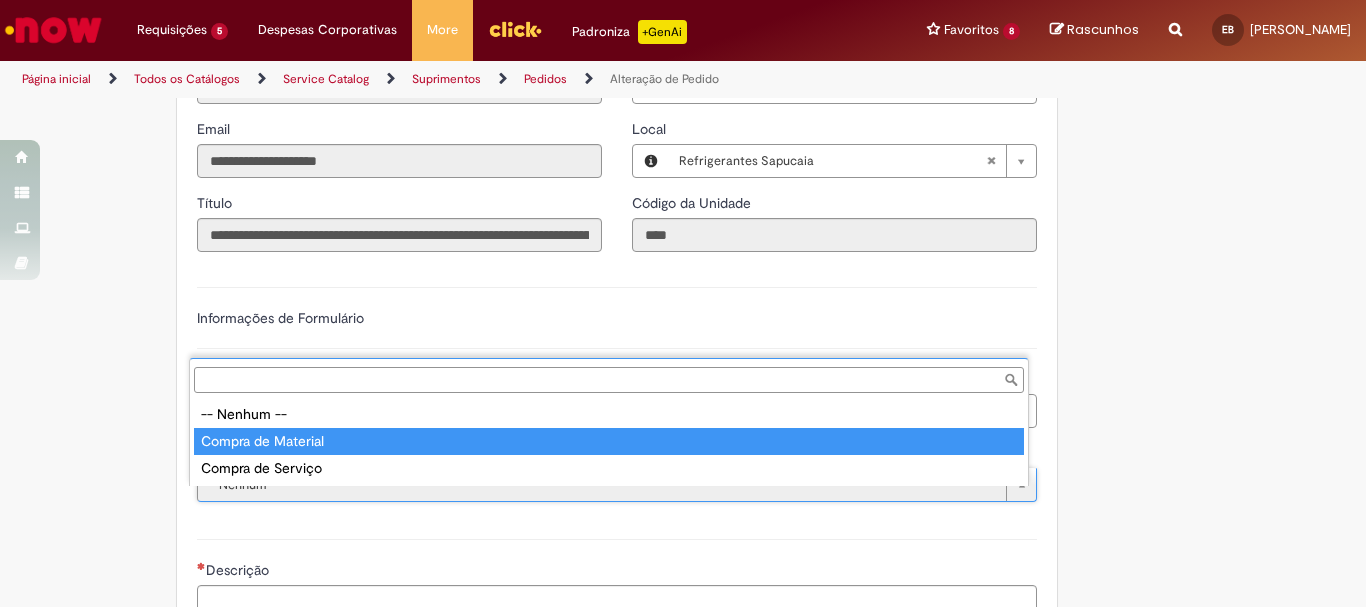 type on "**********" 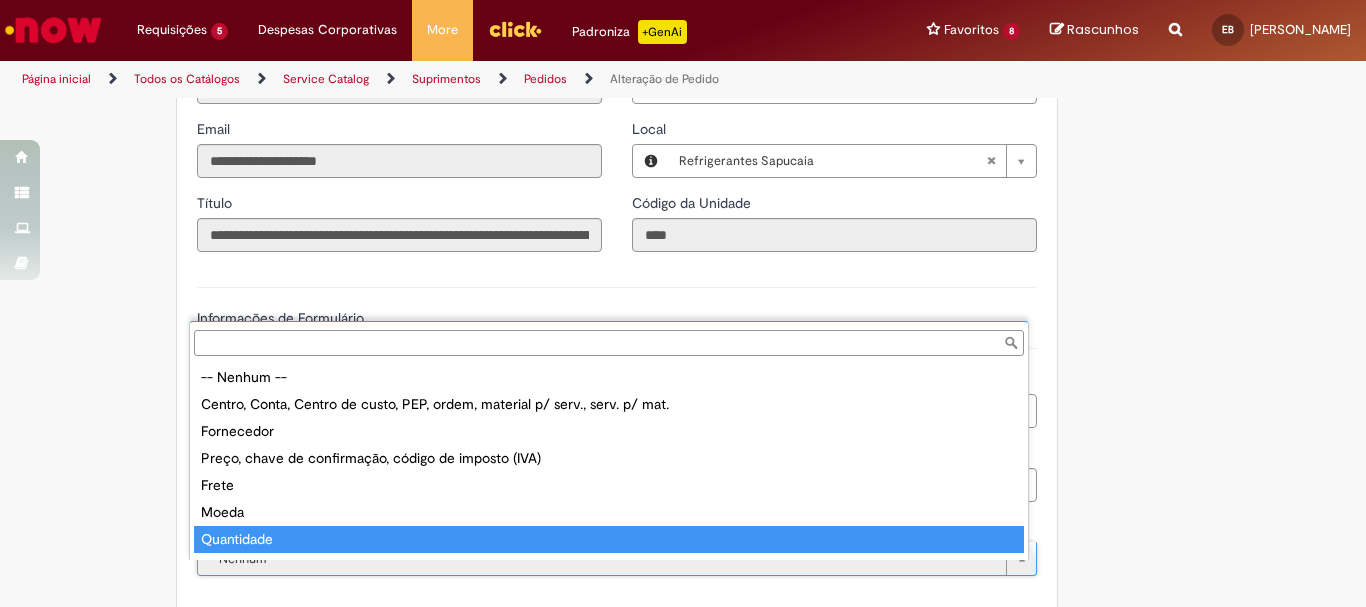 scroll, scrollTop: 16, scrollLeft: 0, axis: vertical 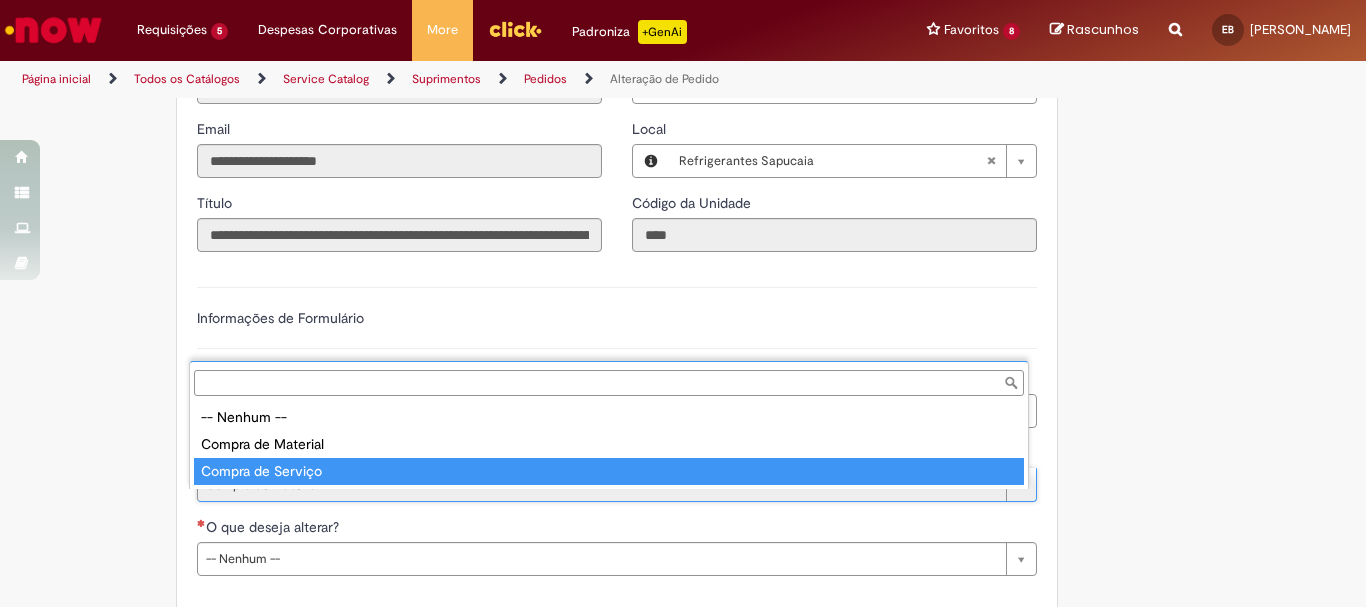 type on "**********" 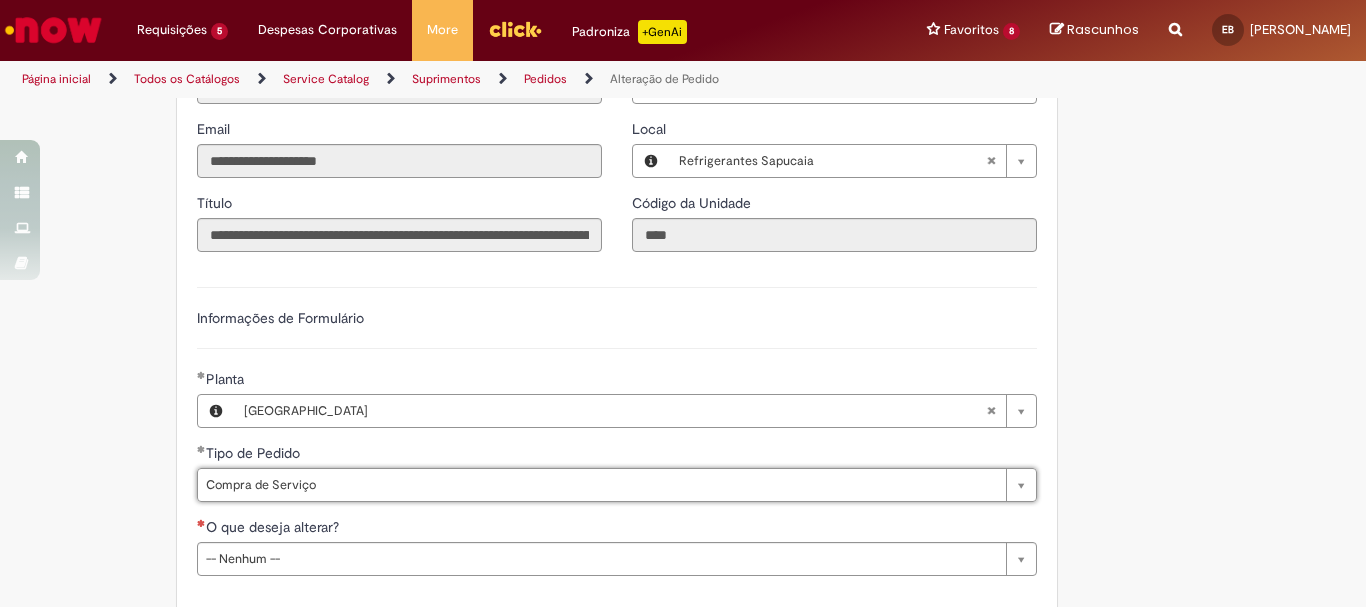 scroll, scrollTop: 0, scrollLeft: 121, axis: horizontal 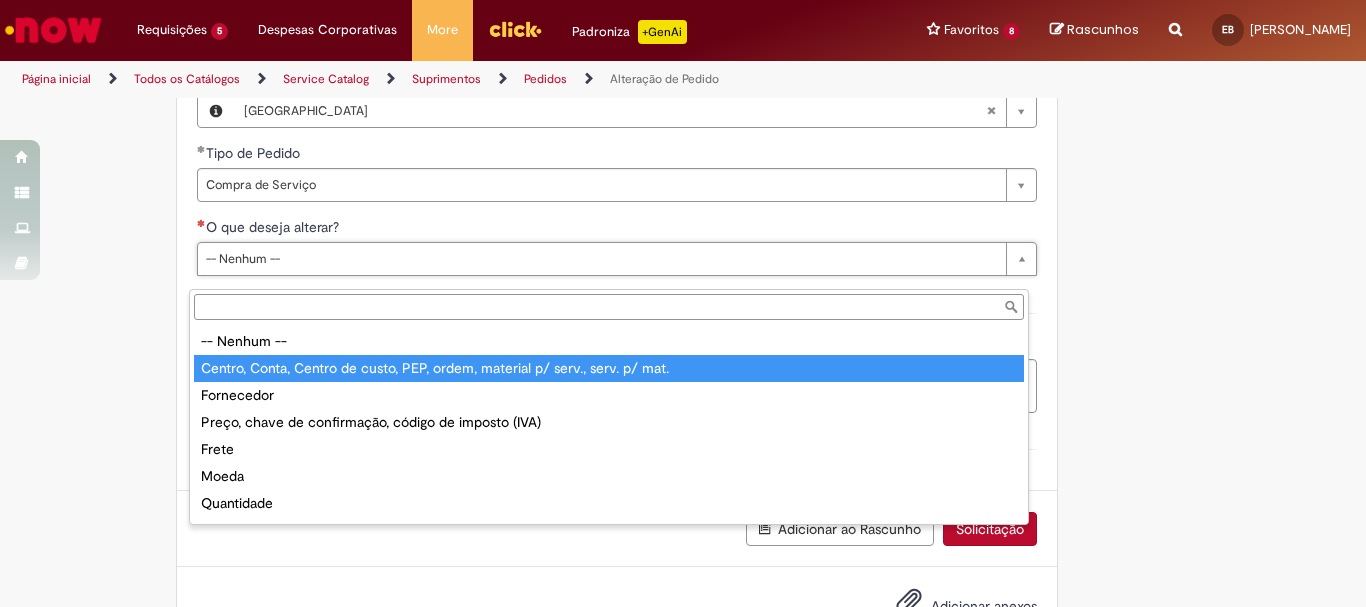 type on "**********" 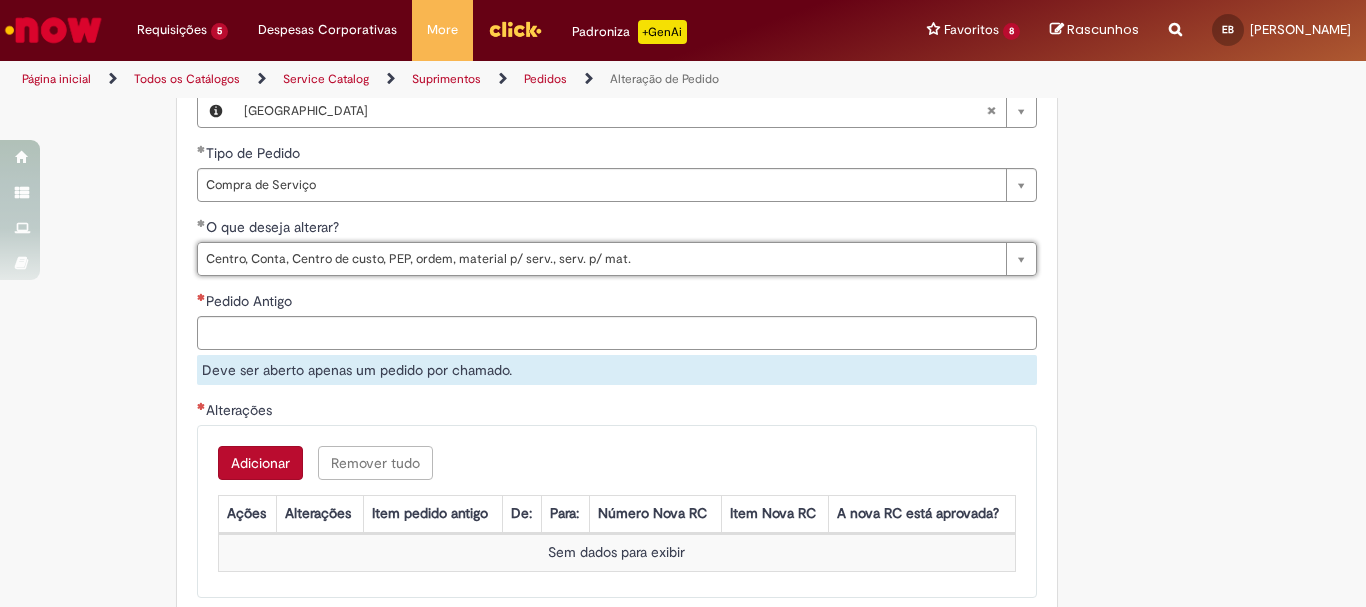 scroll, scrollTop: 1400, scrollLeft: 0, axis: vertical 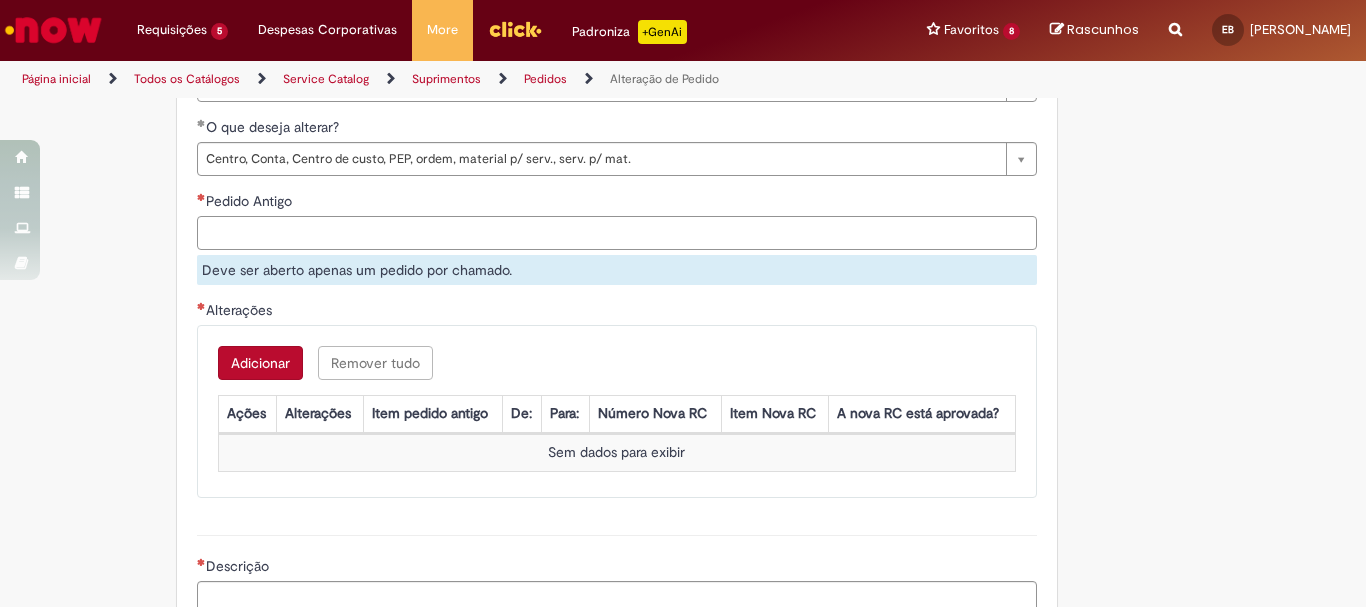 click on "Pedido Antigo" at bounding box center (617, 233) 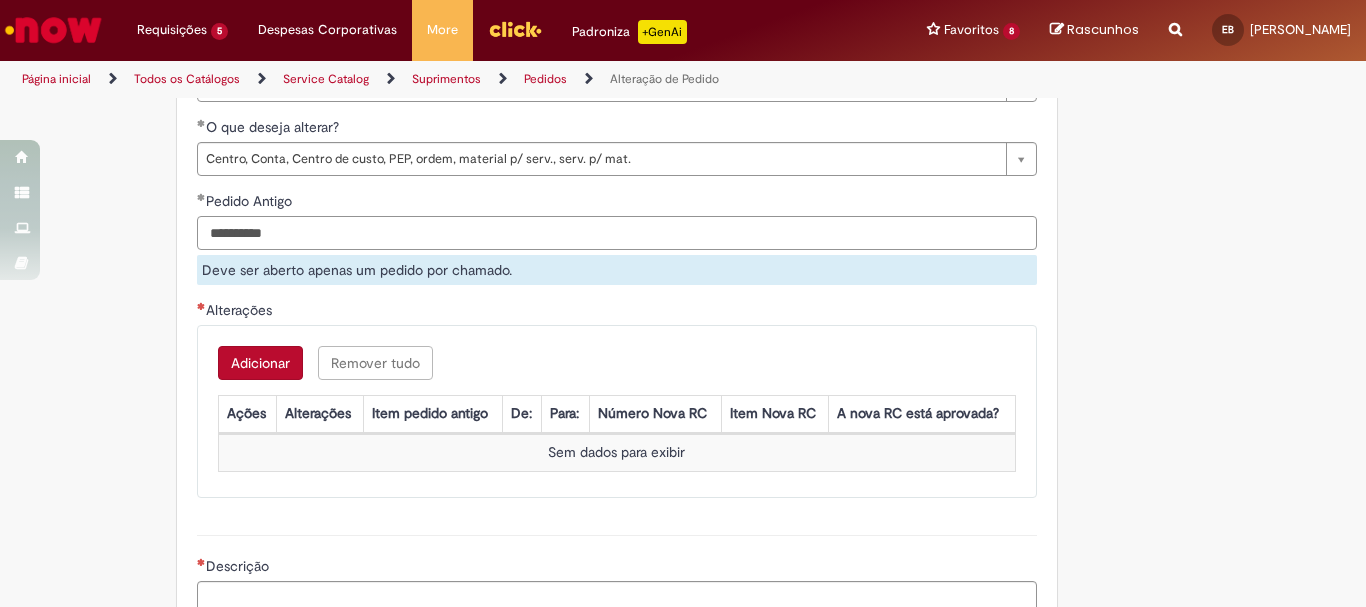 scroll, scrollTop: 1500, scrollLeft: 0, axis: vertical 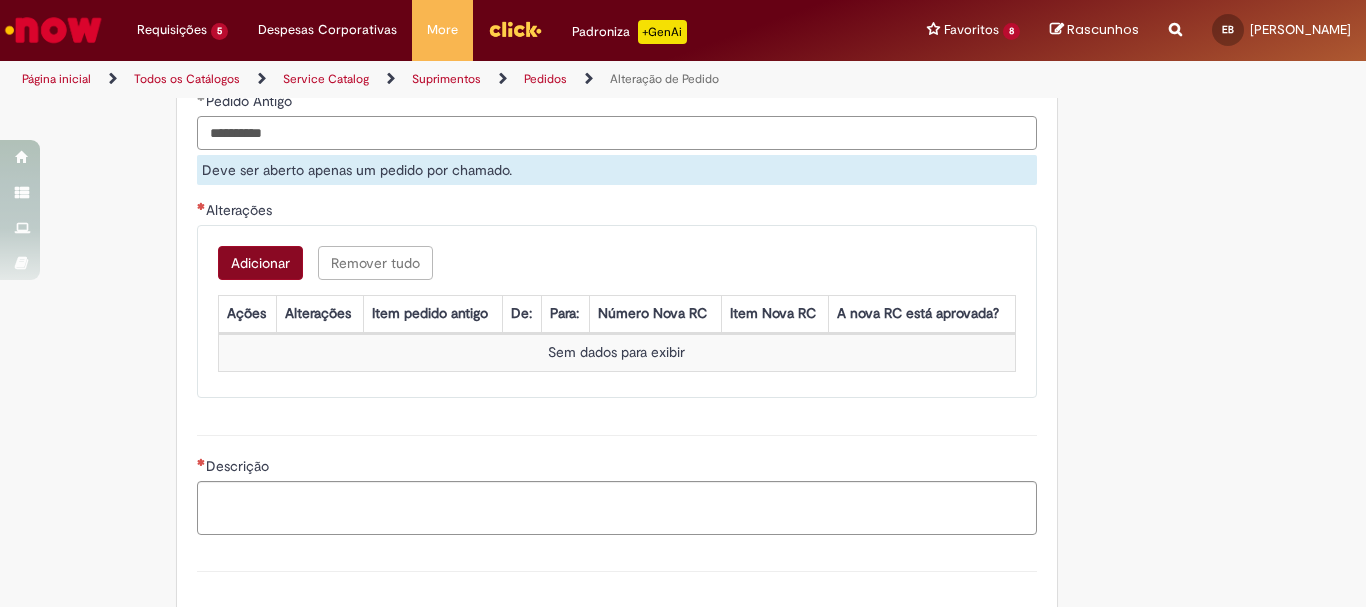 type on "**********" 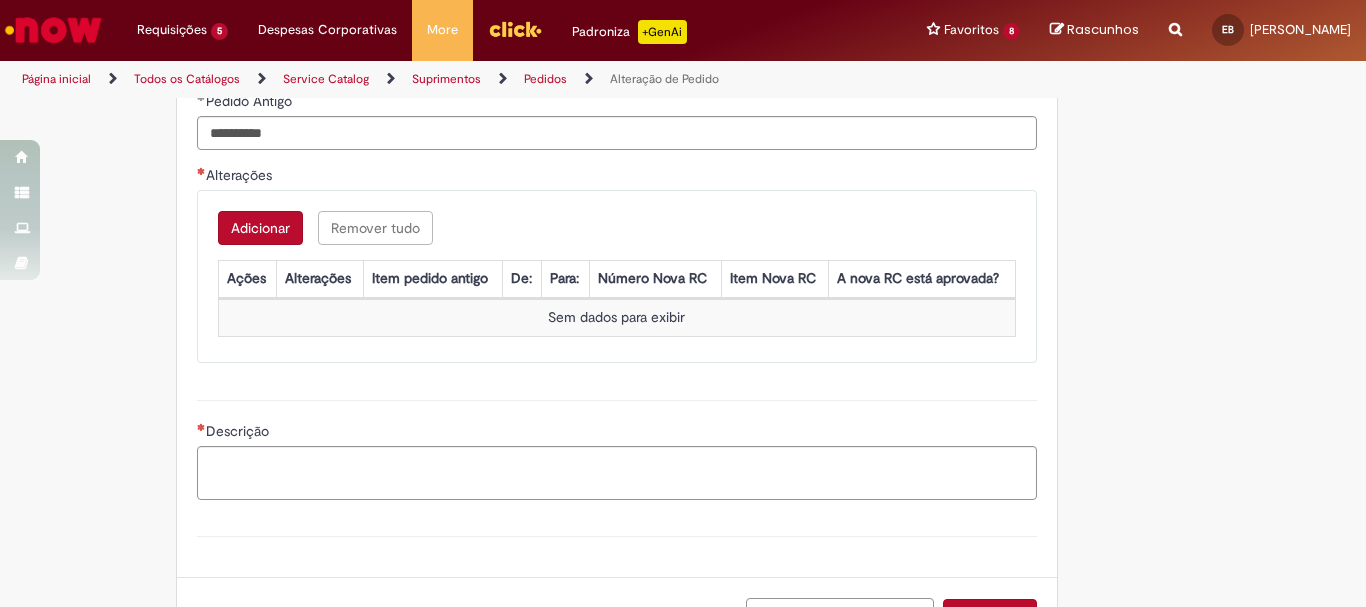 click on "Adicionar Remover tudo Alterações Ações Alterações Item pedido antigo De: Para: Número Nova RC Item Nova RC A nova RC está aprovada? Sem dados para exibir" at bounding box center [617, 276] 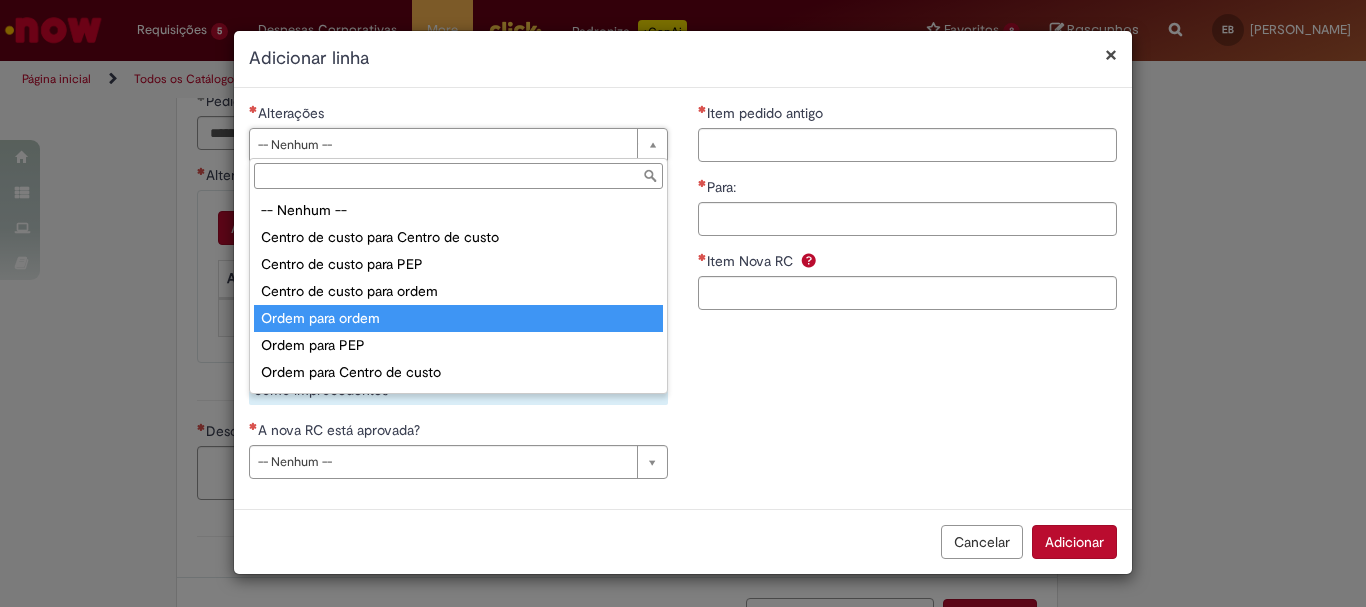 type on "**********" 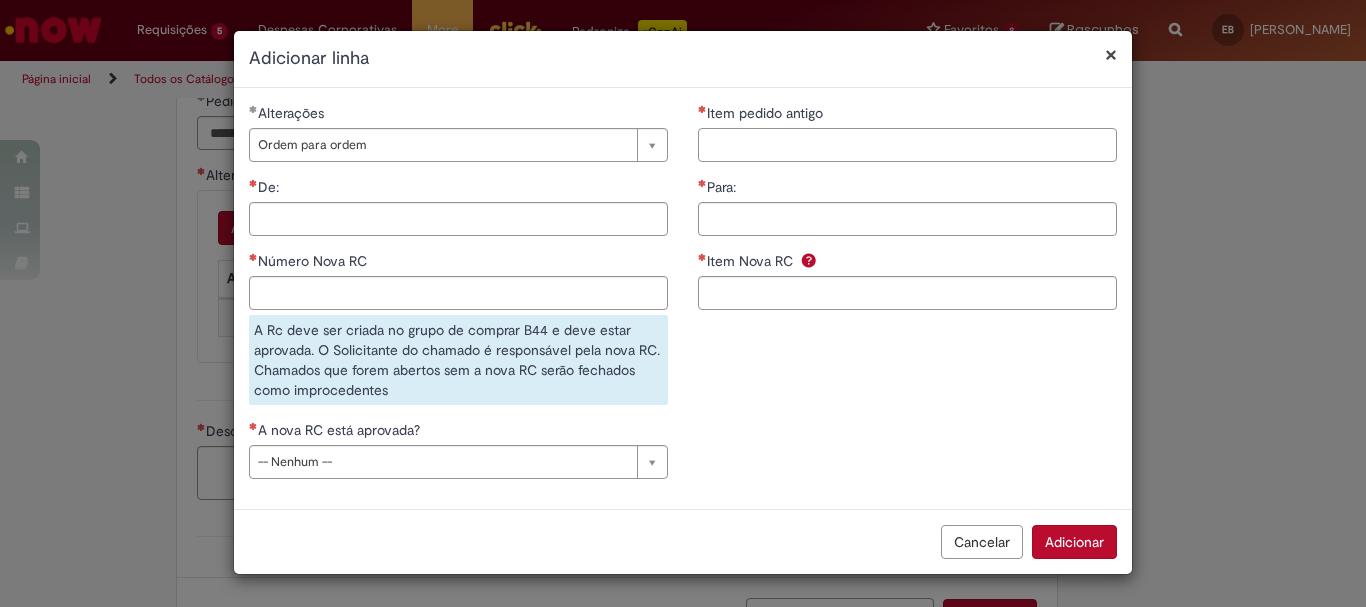 click on "Item pedido antigo" at bounding box center [907, 145] 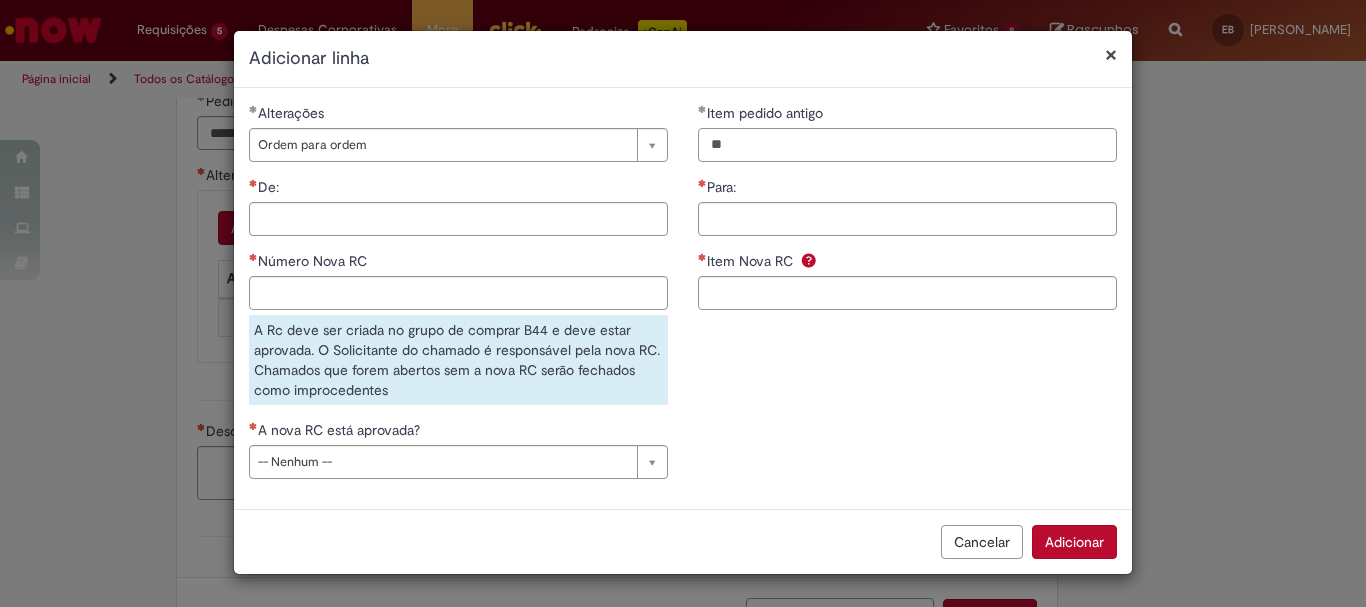 type on "**" 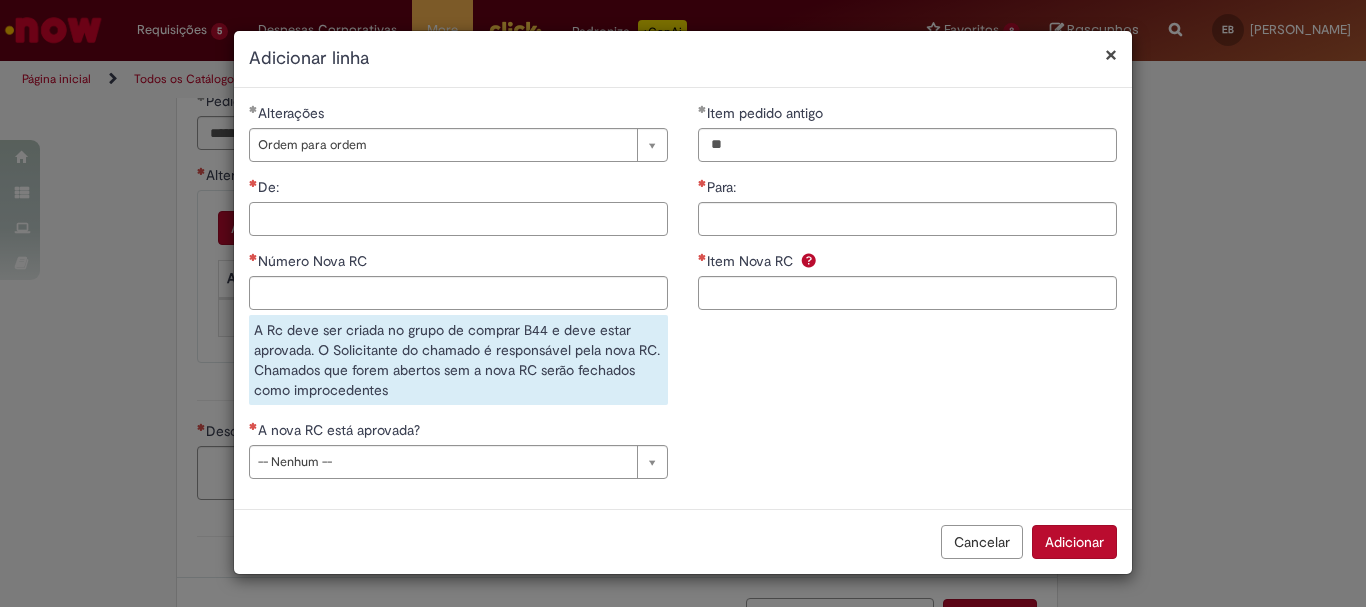 click on "De:" at bounding box center (458, 219) 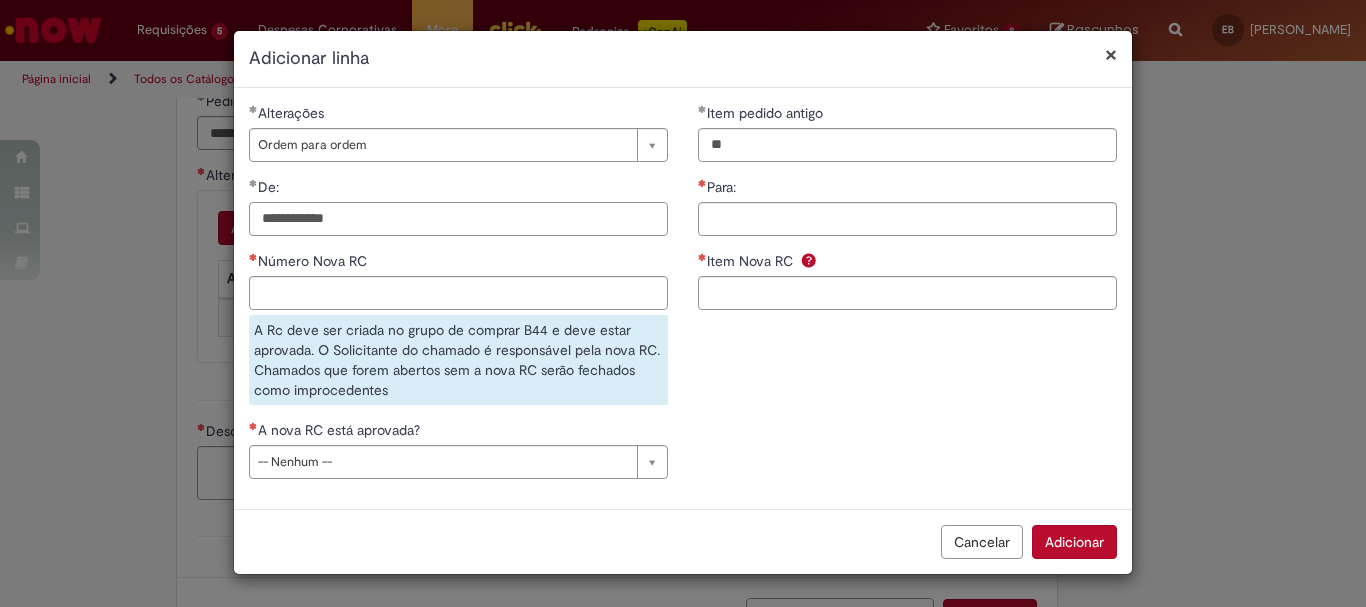 type on "**********" 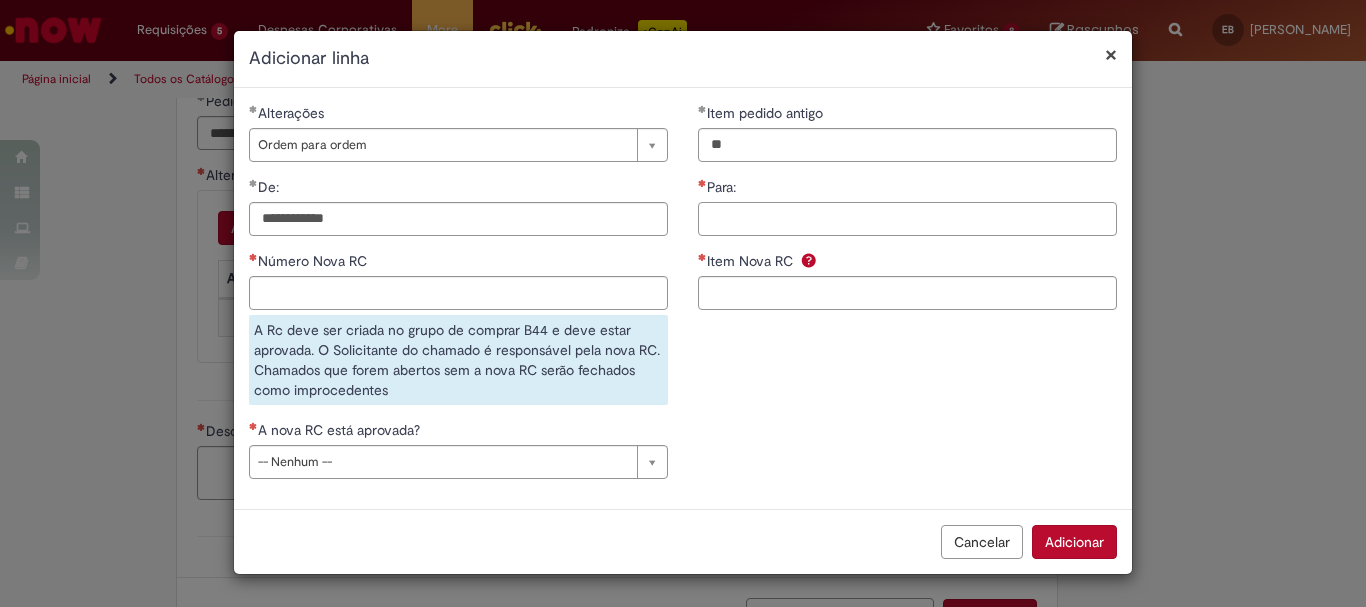 click on "Para:" at bounding box center (907, 219) 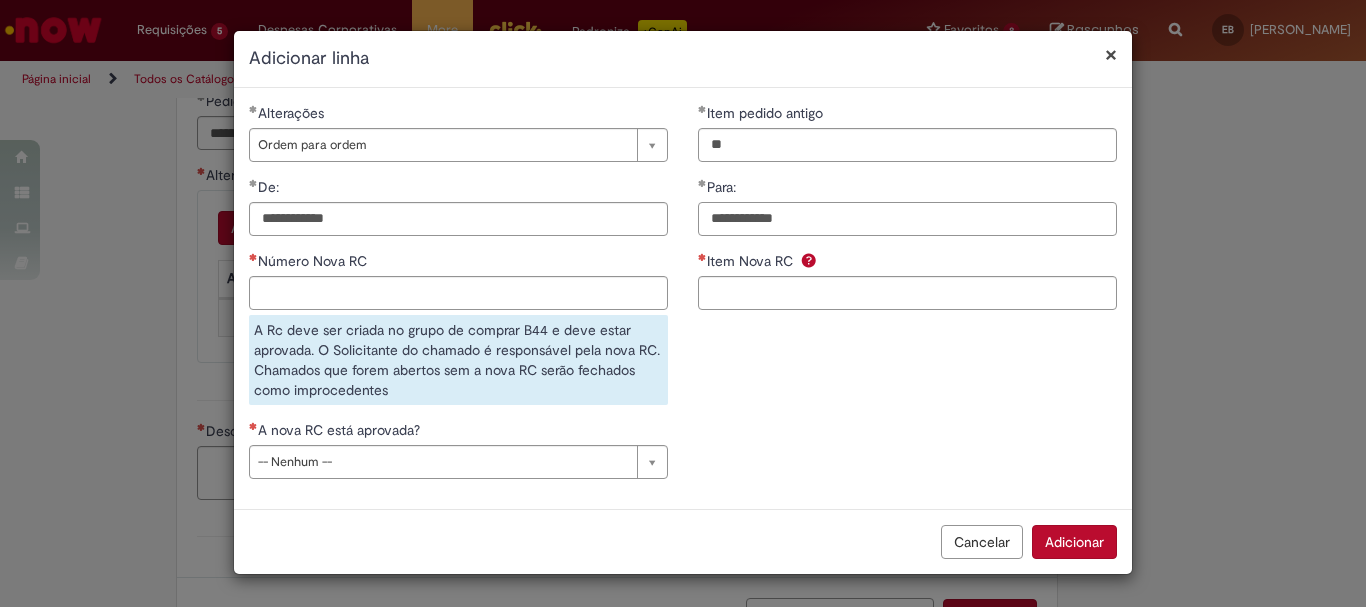 type on "**********" 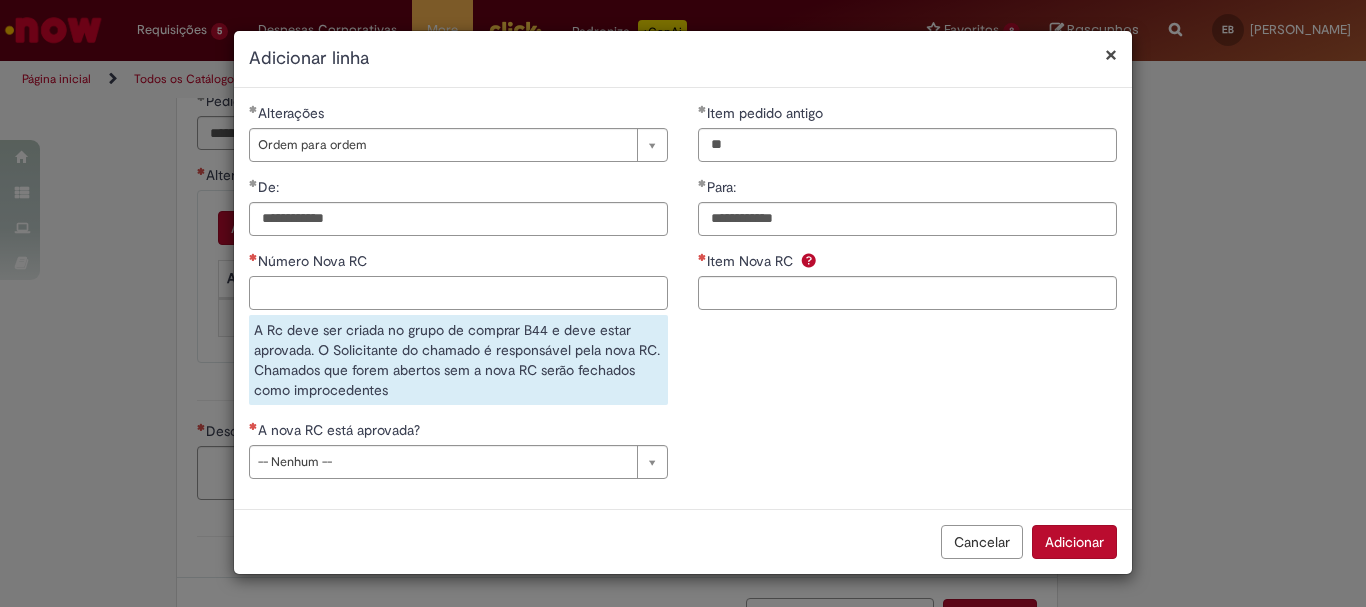 click on "Número Nova RC" at bounding box center (458, 293) 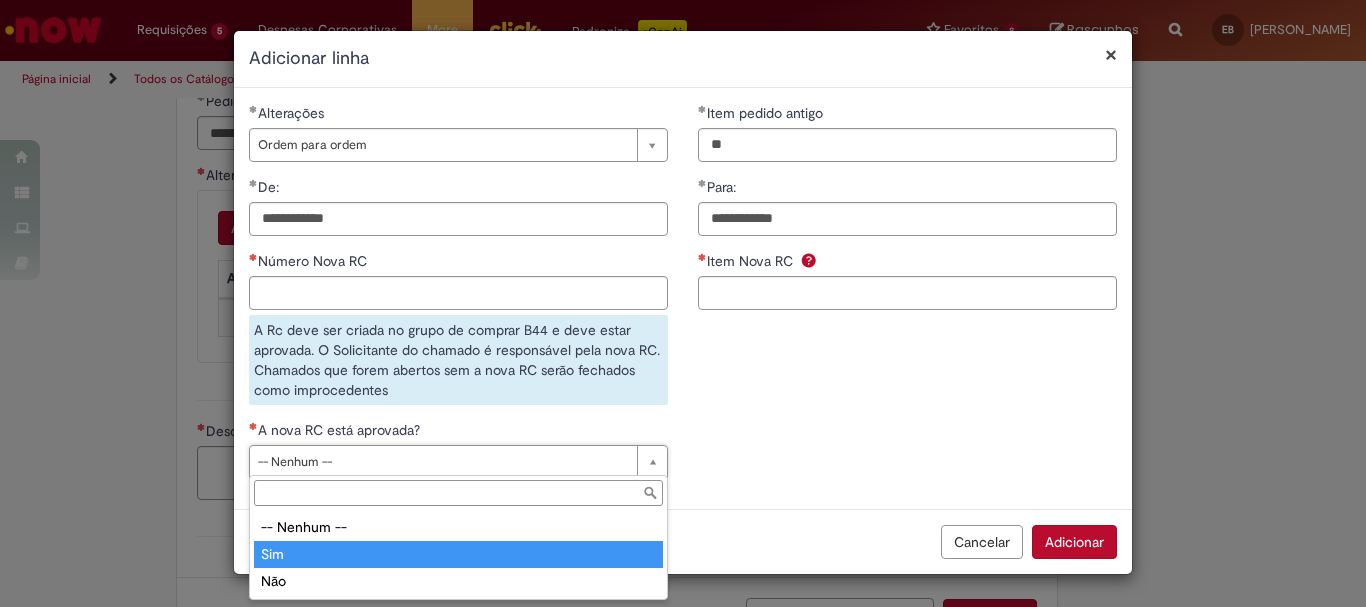 type on "***" 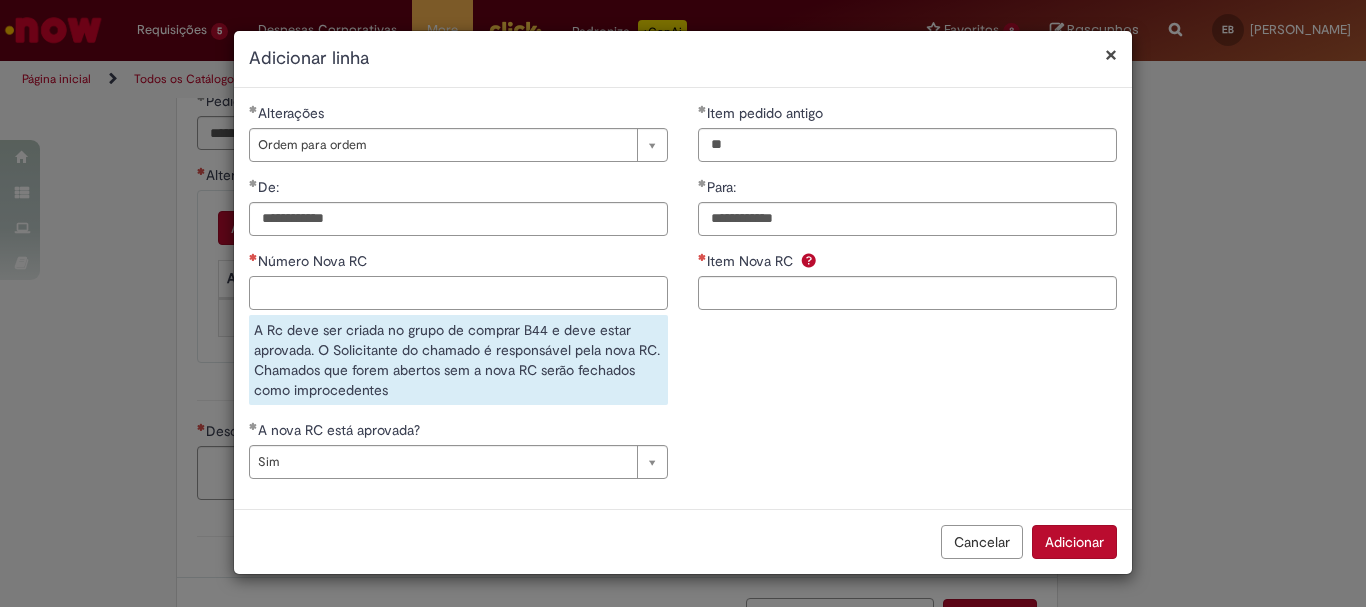 click on "Número Nova RC" at bounding box center [458, 293] 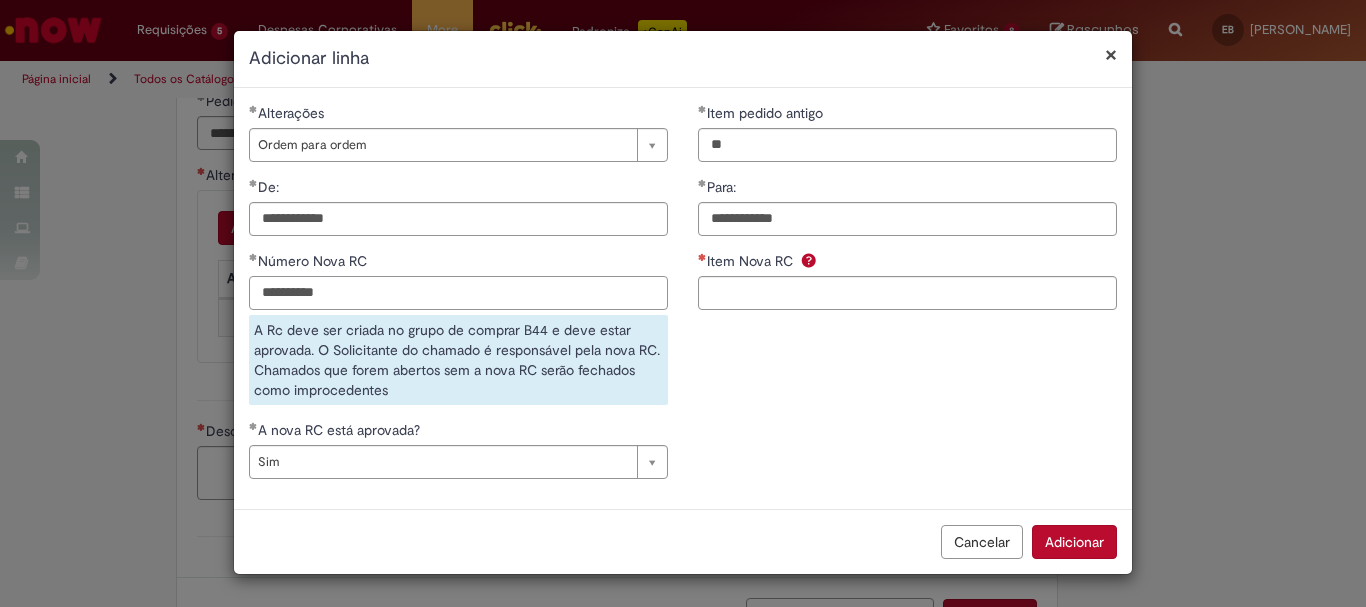 type on "**********" 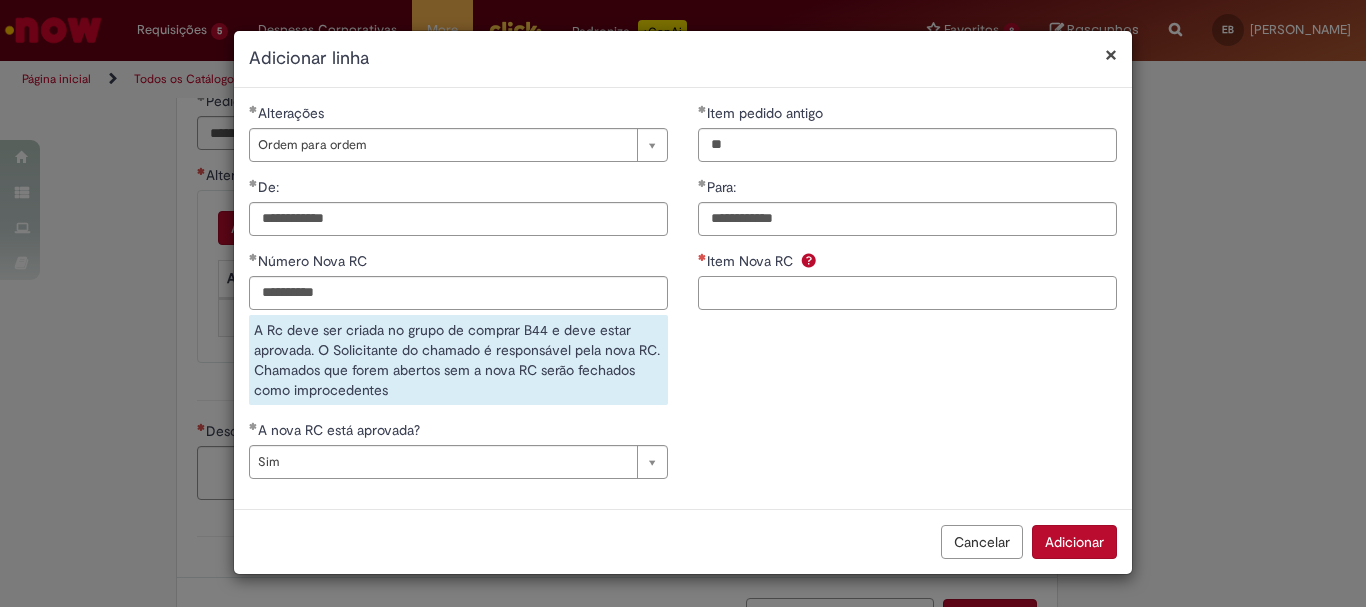 click on "Item Nova RC" at bounding box center (907, 293) 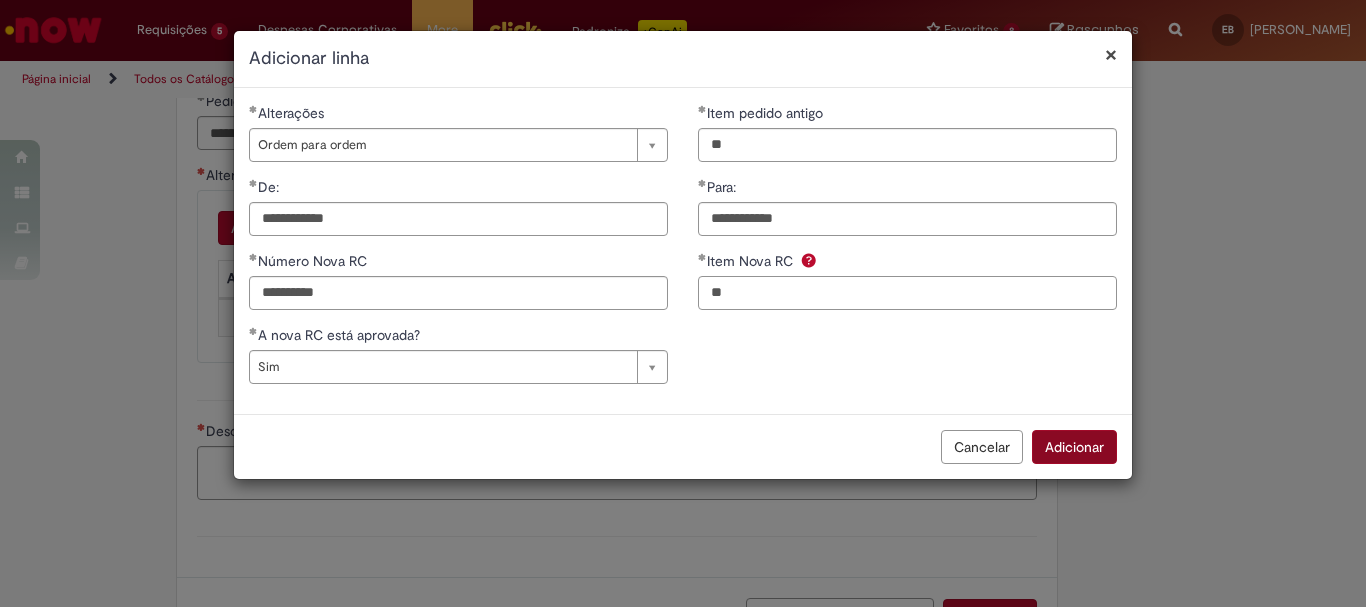 type on "**" 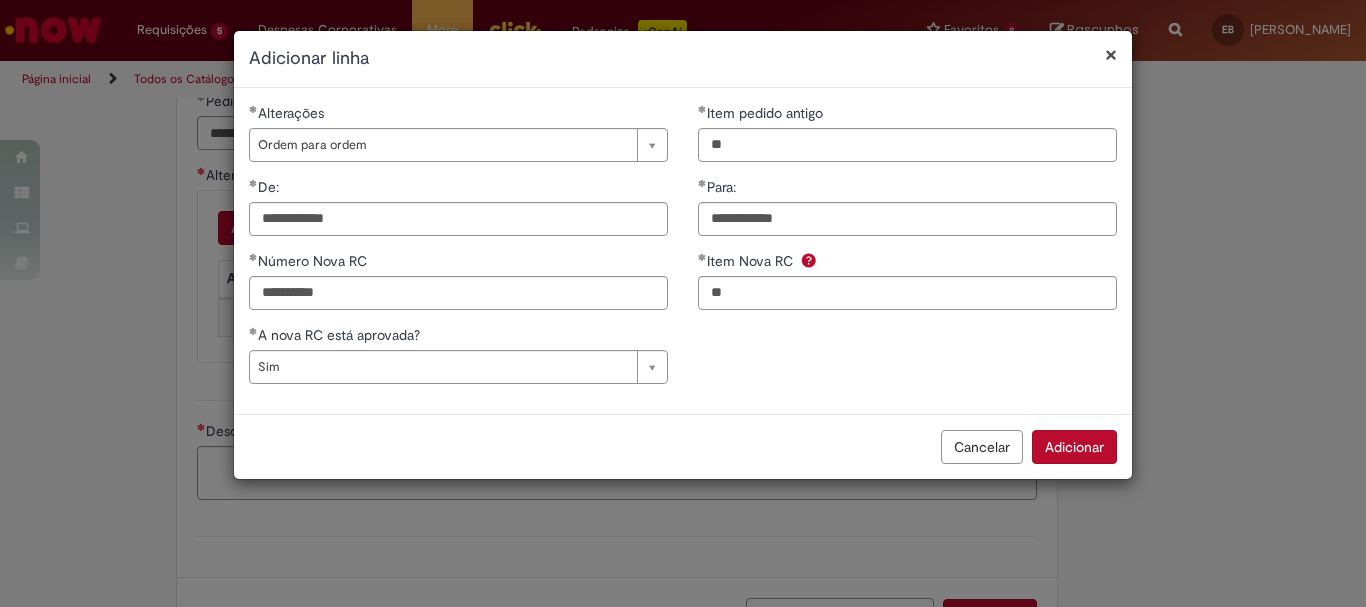 click on "Adicionar" at bounding box center [1074, 447] 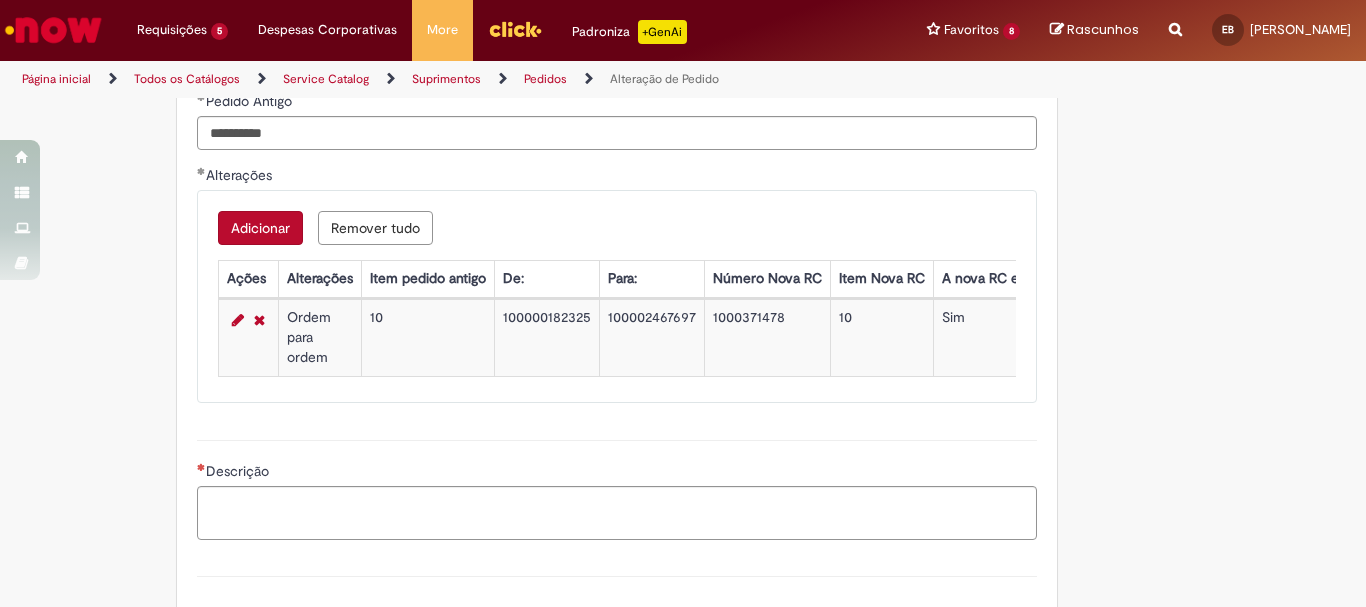 scroll, scrollTop: 1600, scrollLeft: 0, axis: vertical 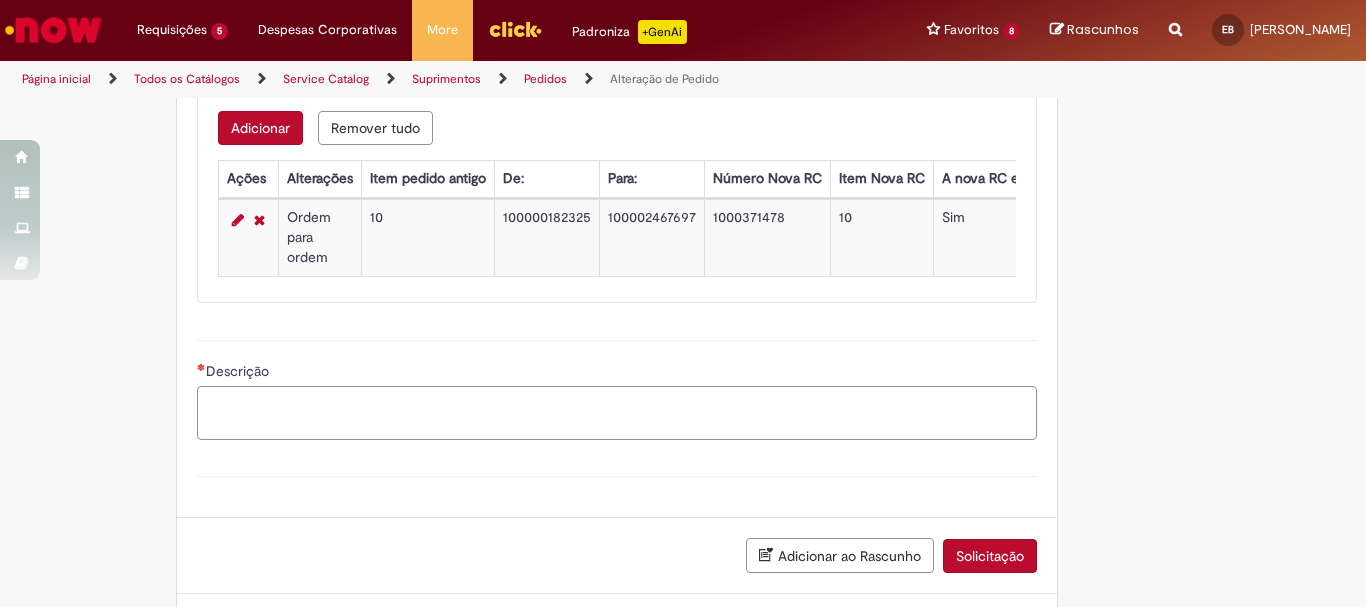 click on "Descrição" at bounding box center (617, 413) 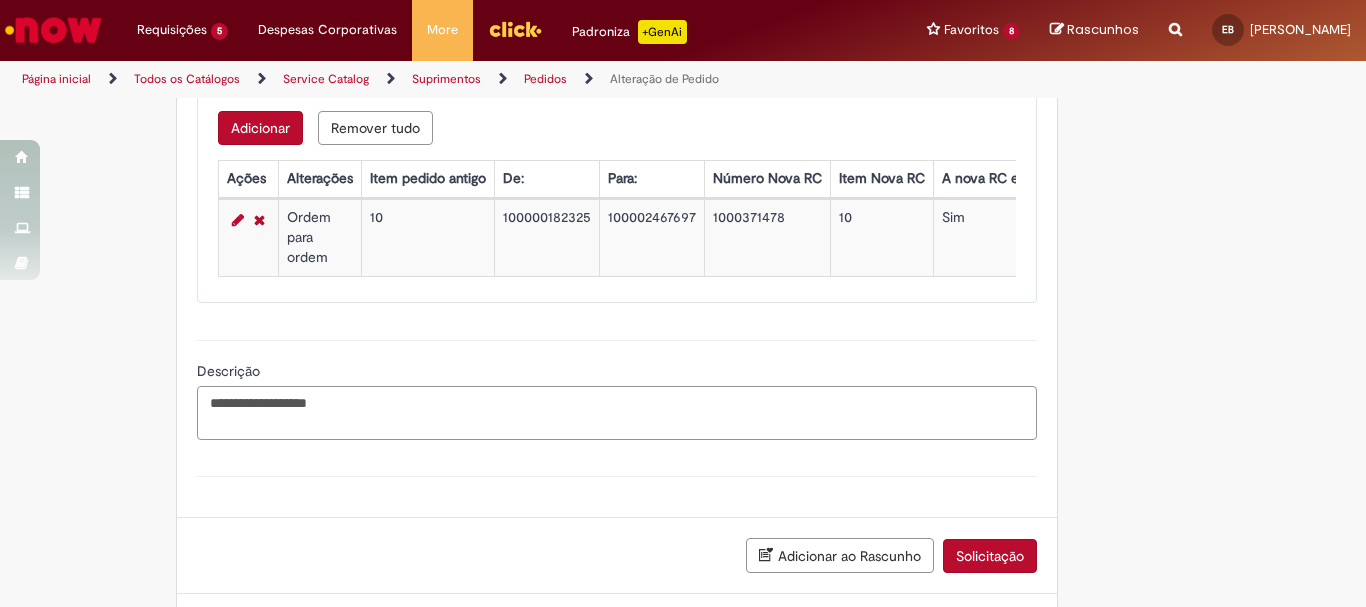 click on "**********" at bounding box center [617, 413] 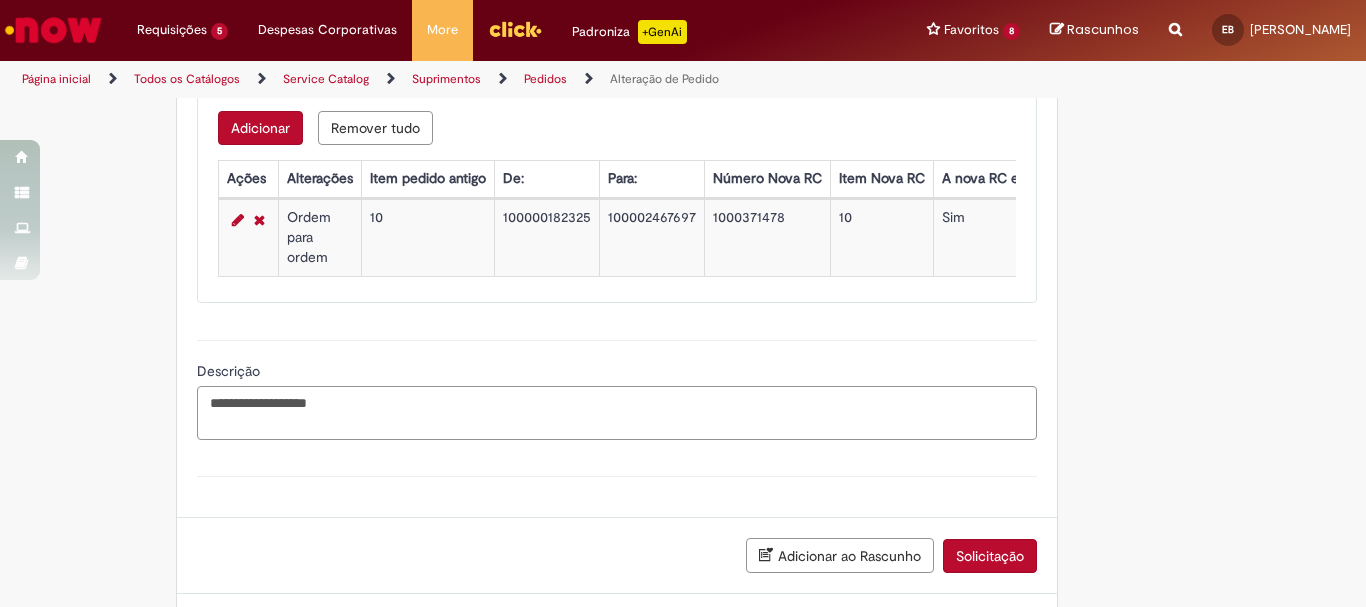 click on "**********" at bounding box center (617, 413) 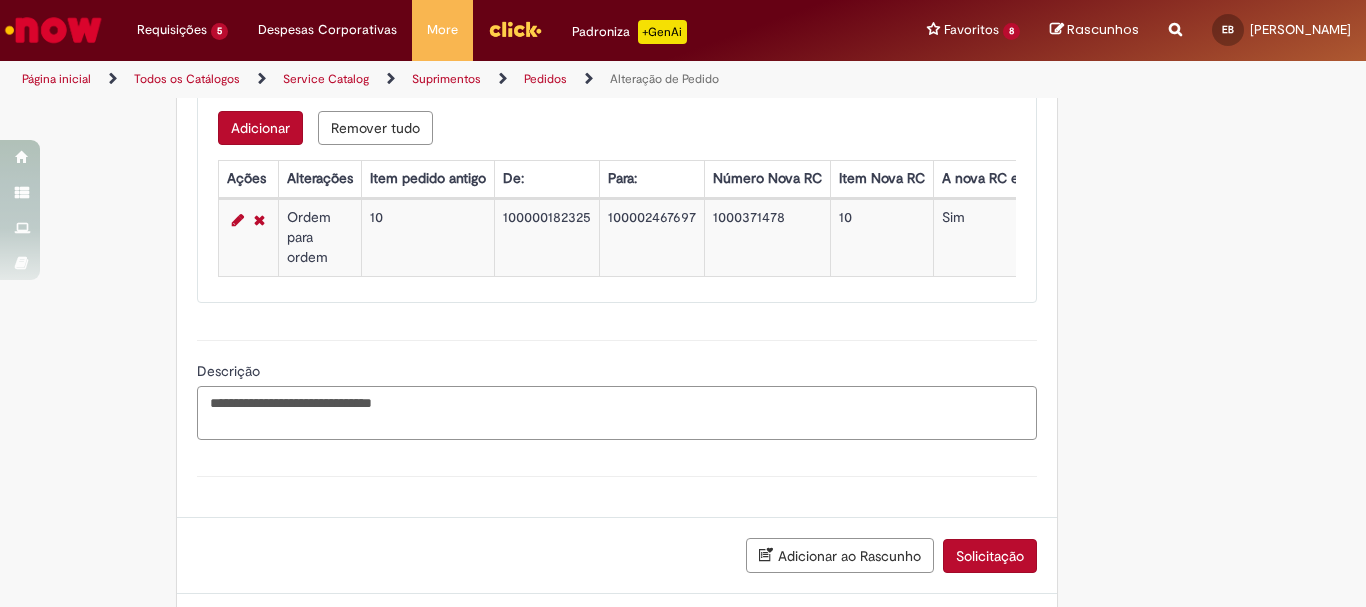 click on "**********" at bounding box center (617, 413) 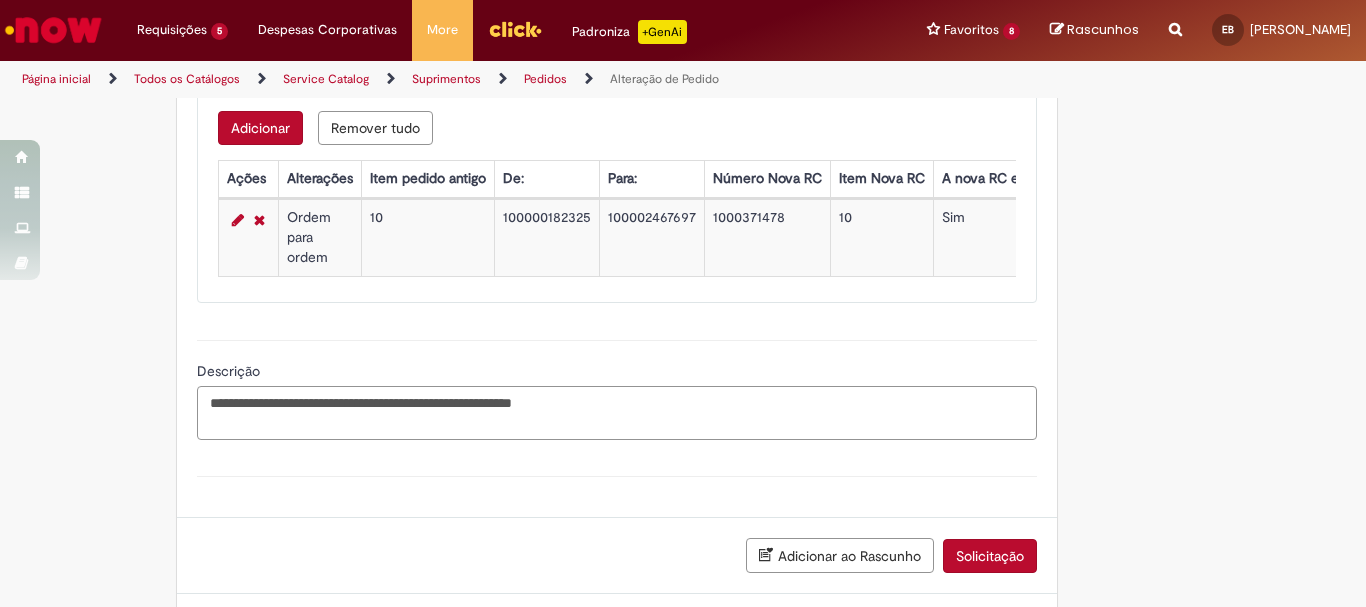 paste on "**********" 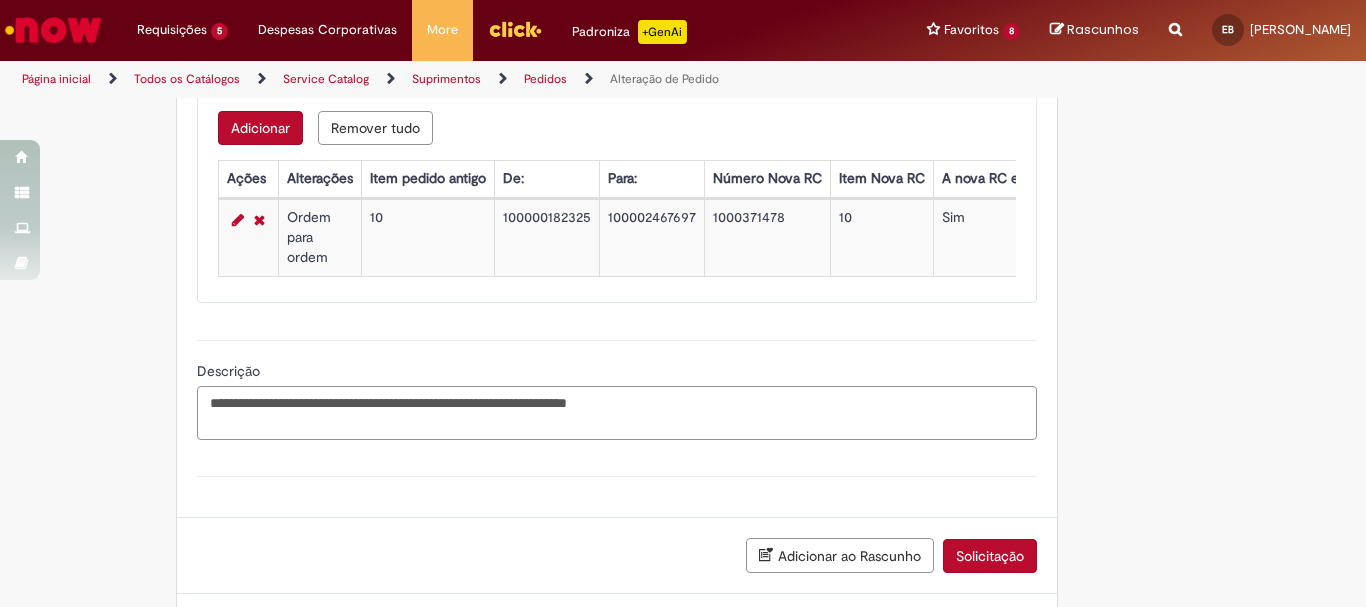 click on "**********" at bounding box center [617, 413] 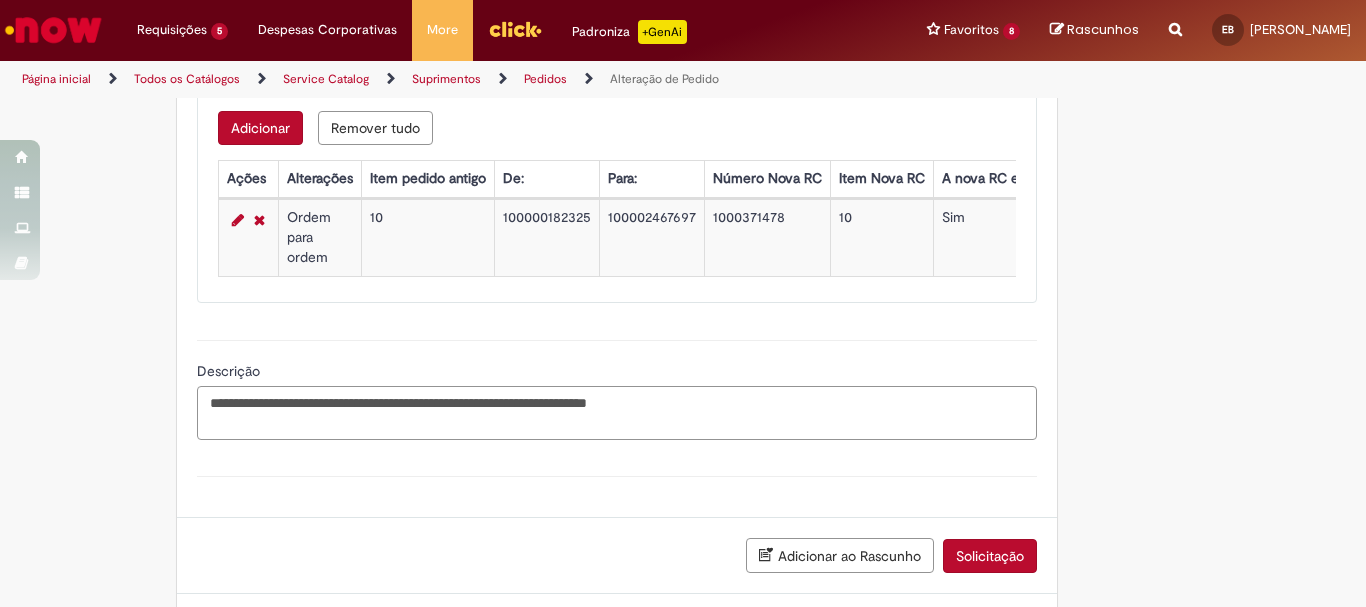 scroll, scrollTop: 1728, scrollLeft: 0, axis: vertical 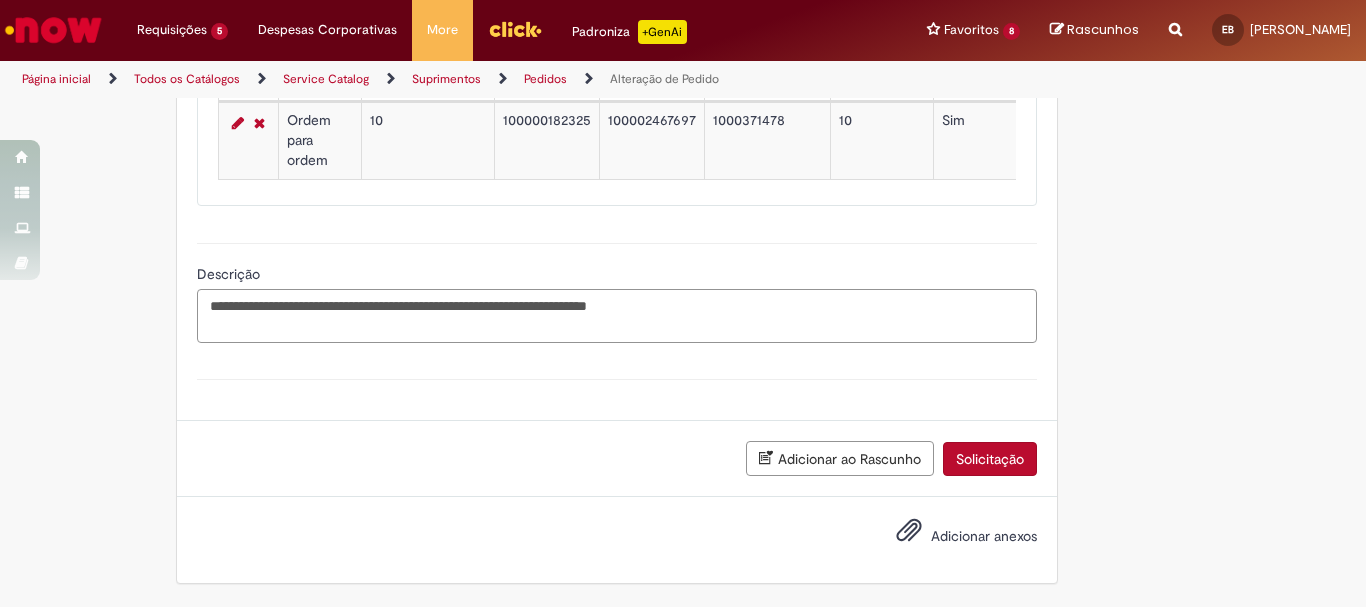 type on "**********" 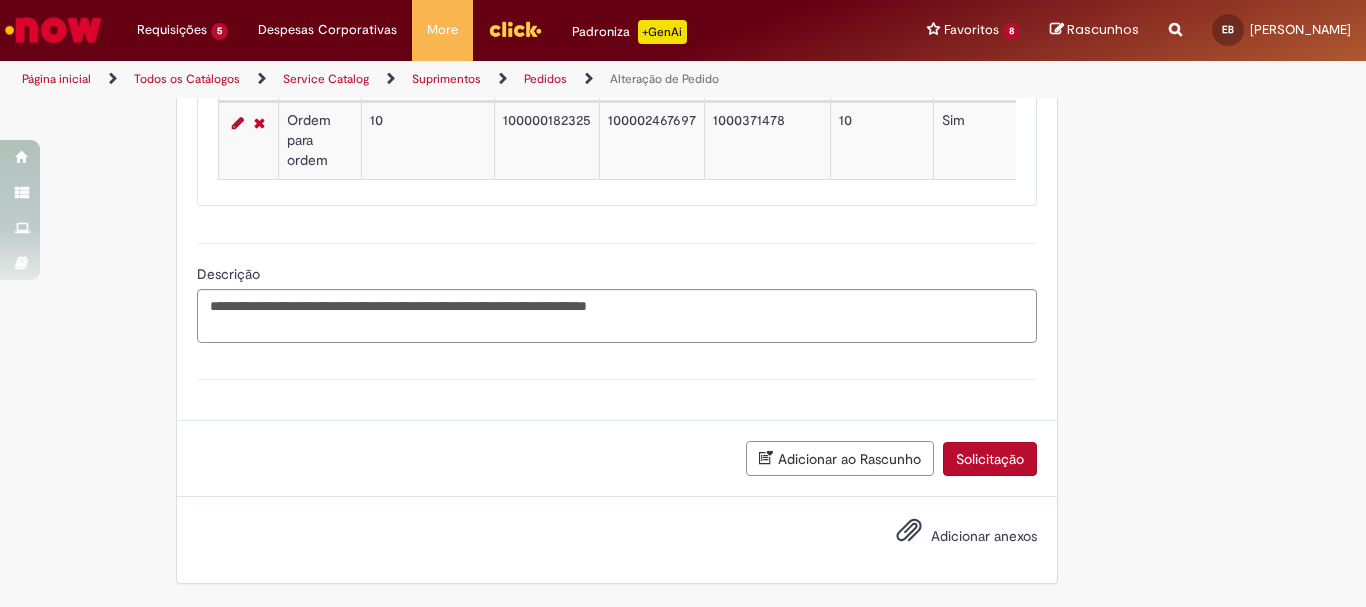 click on "Adicionar anexos" at bounding box center (984, 536) 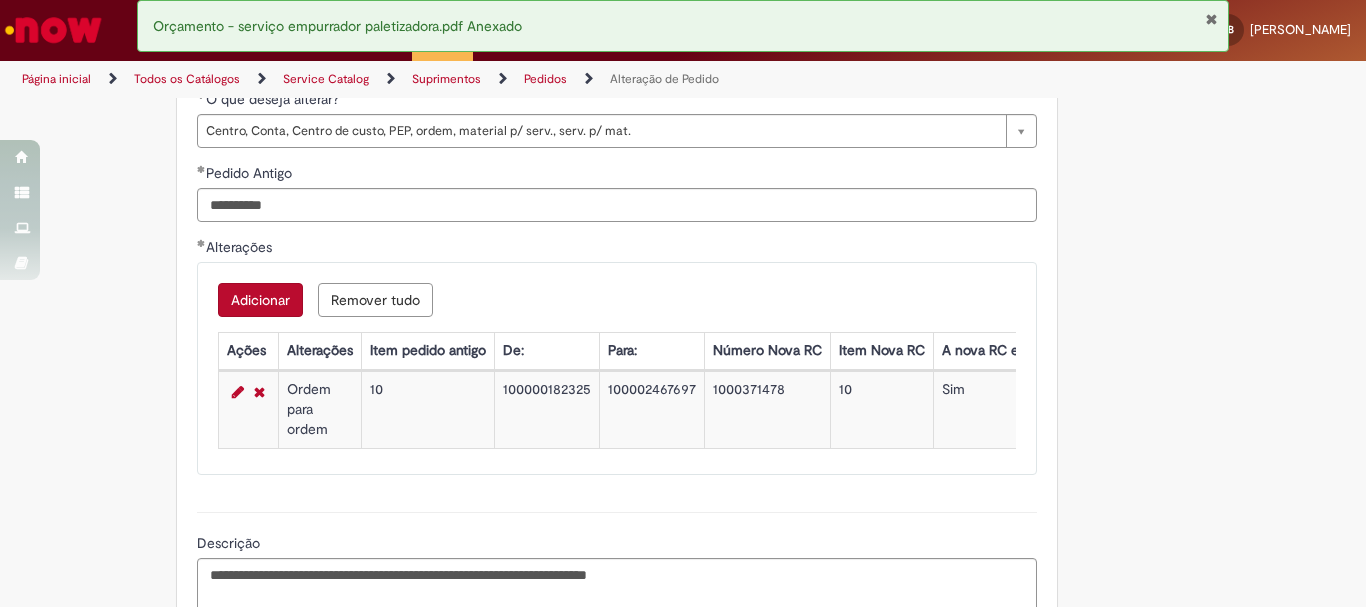 scroll, scrollTop: 1800, scrollLeft: 0, axis: vertical 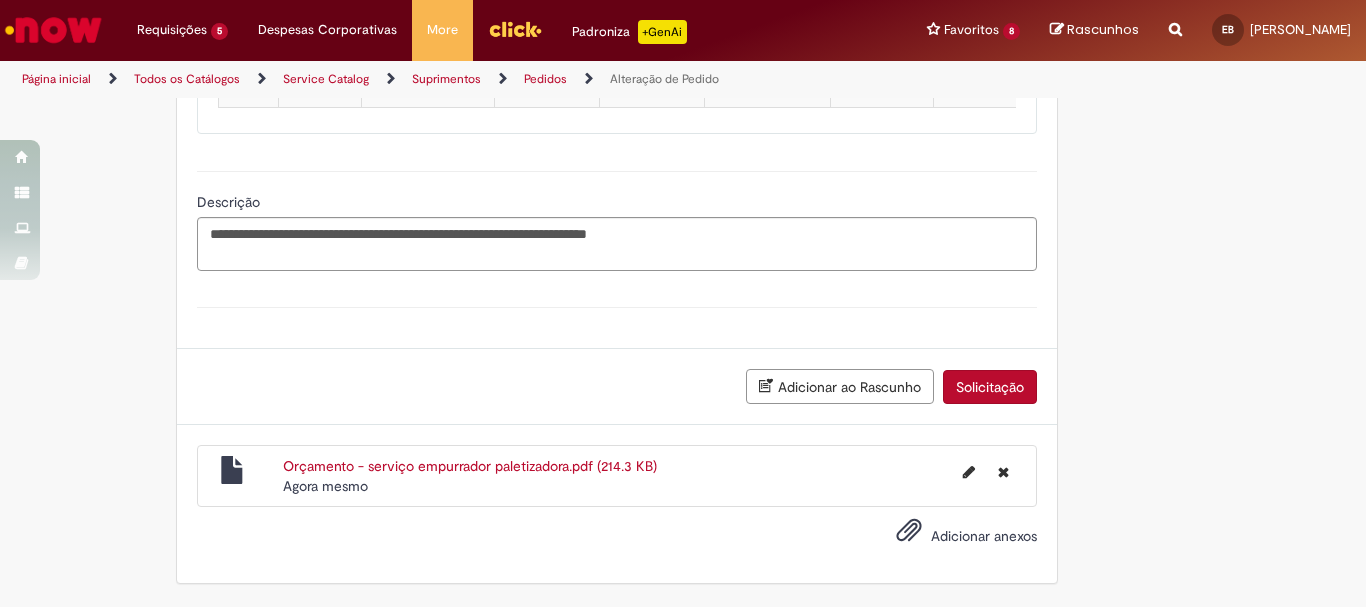 click on "Solicitação" at bounding box center [990, 387] 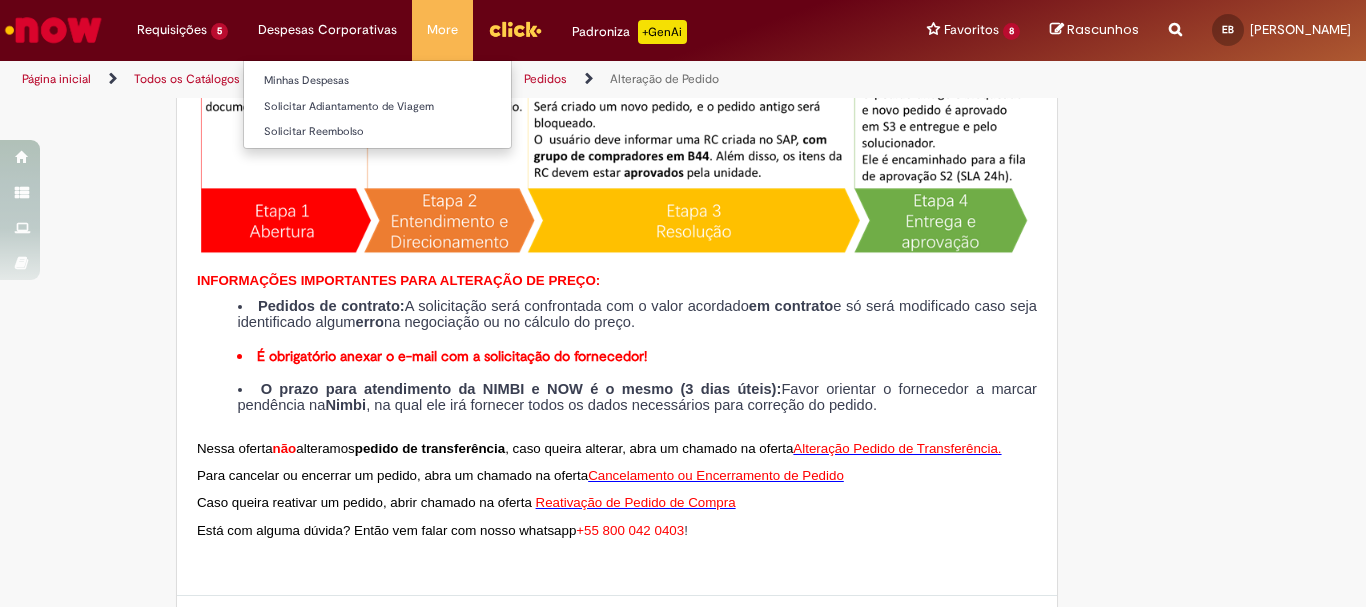 scroll, scrollTop: 254, scrollLeft: 0, axis: vertical 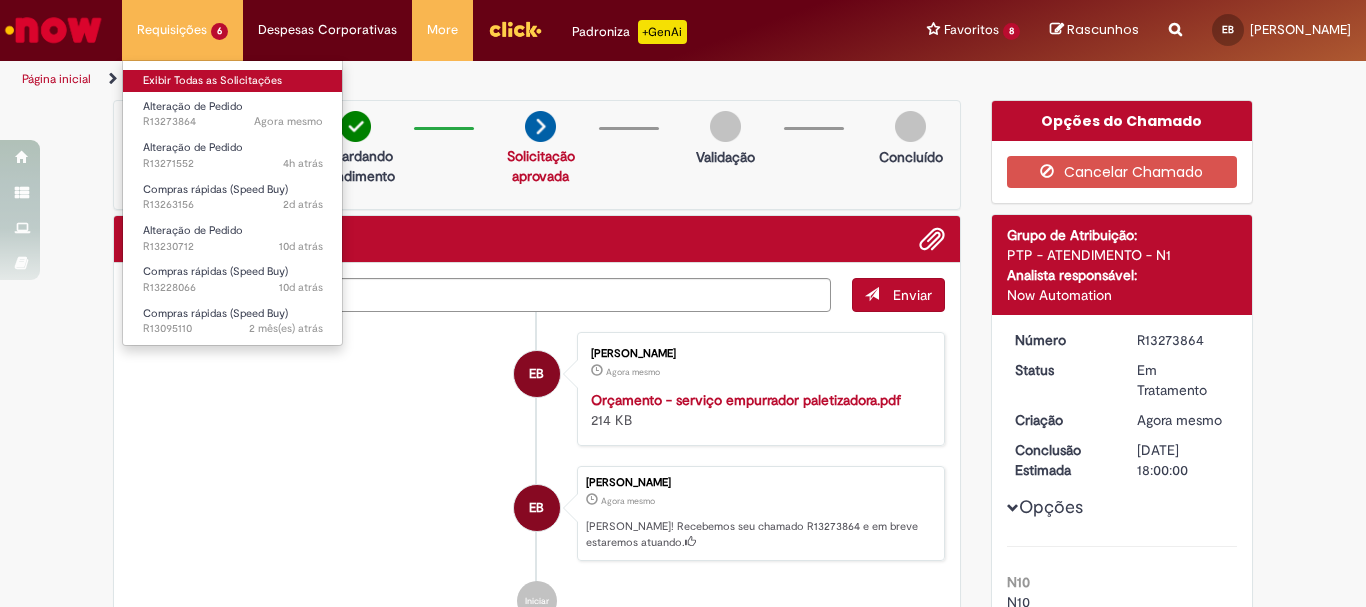 click on "Exibir Todas as Solicitações" at bounding box center (233, 81) 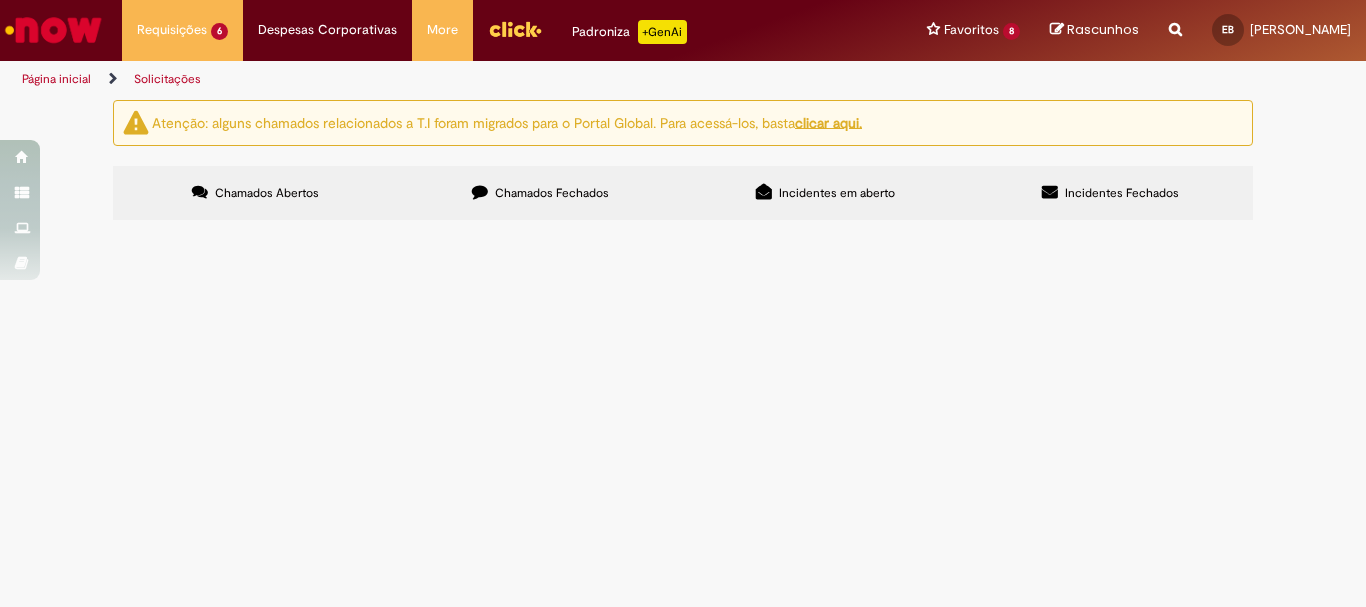 scroll, scrollTop: 0, scrollLeft: 0, axis: both 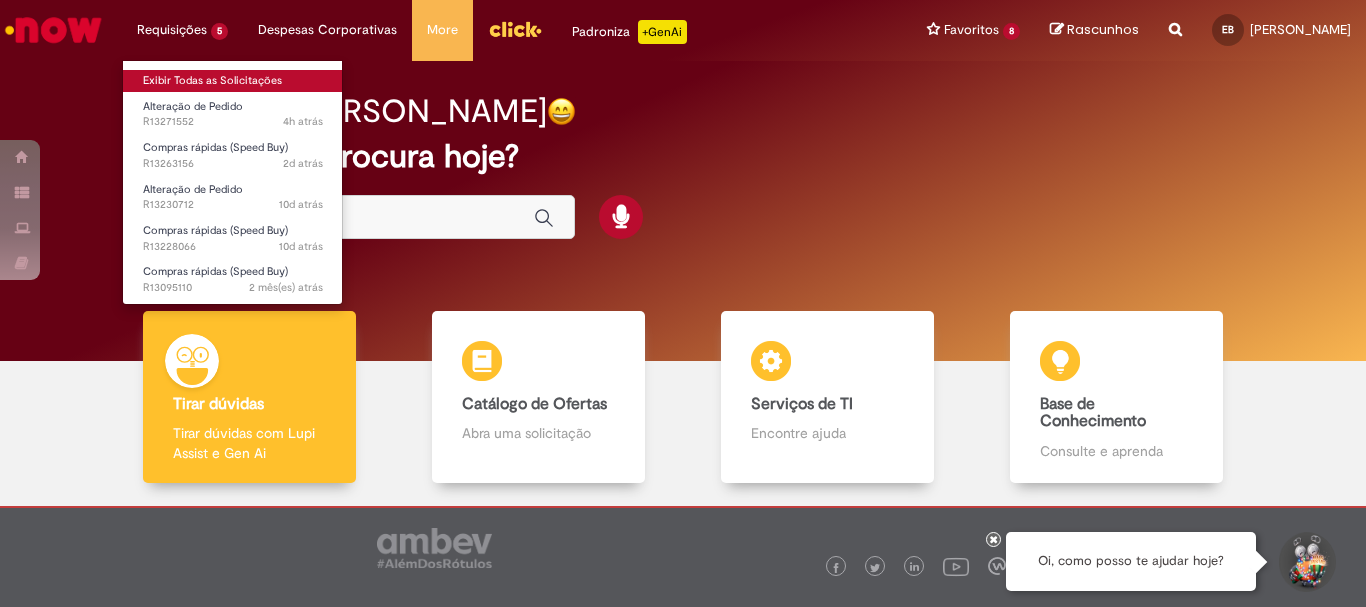 click on "Exibir Todas as Solicitações" at bounding box center (233, 81) 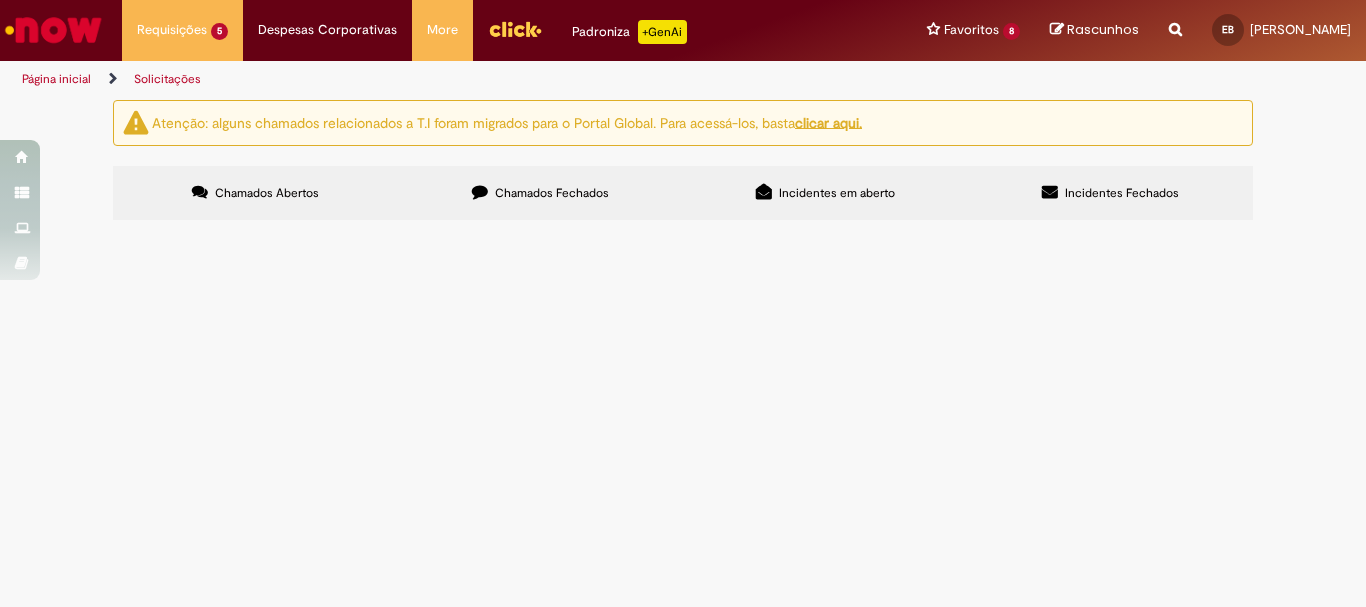 click on "Chamados Fechados" at bounding box center [540, 193] 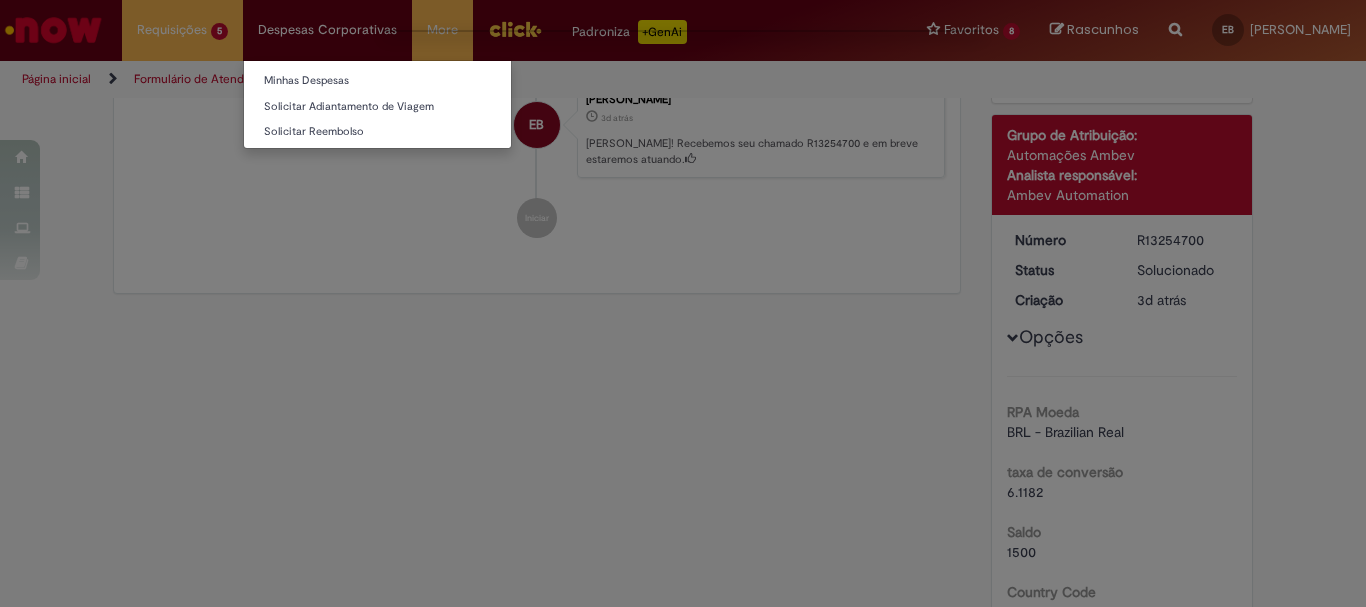 scroll, scrollTop: 0, scrollLeft: 0, axis: both 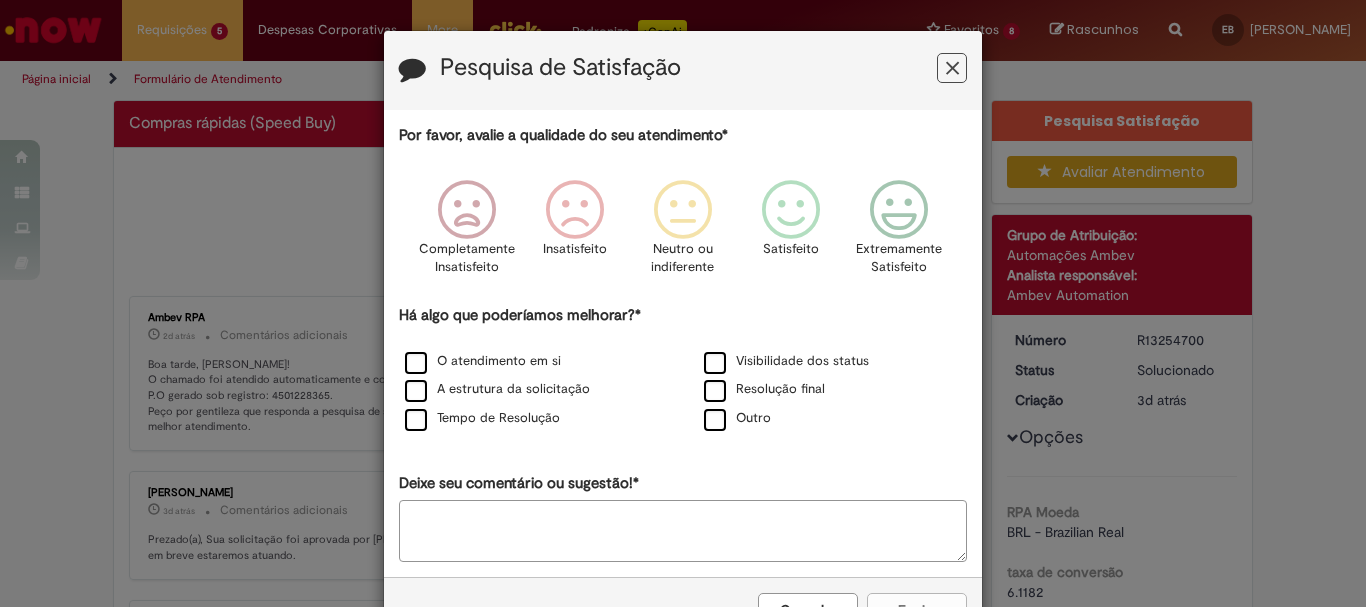 click at bounding box center [952, 68] 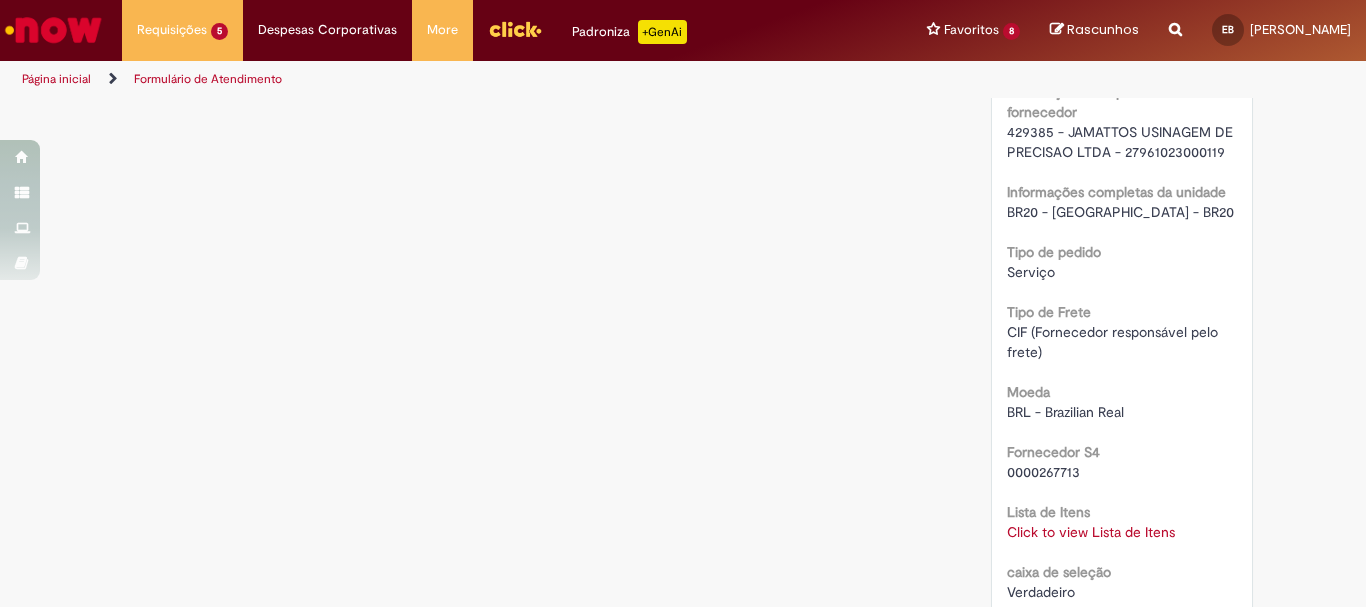 scroll, scrollTop: 1400, scrollLeft: 0, axis: vertical 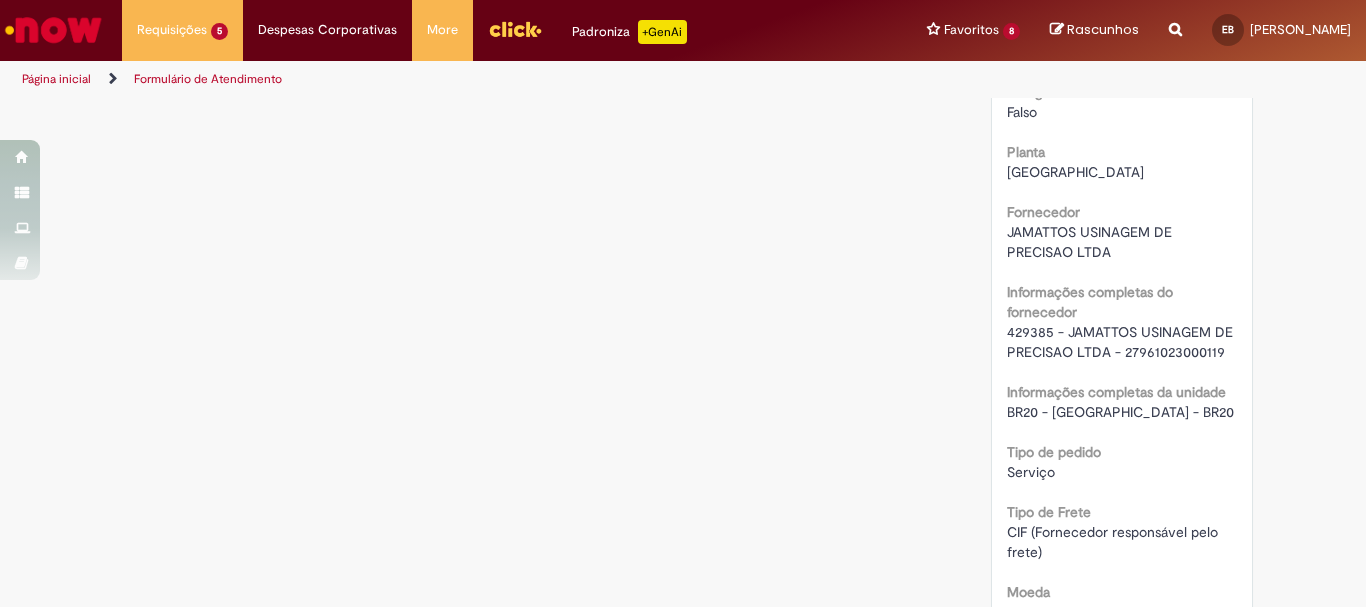 click on "429385 - JAMATTOS USINAGEM DE PRECISAO LTDA - 27961023000119" at bounding box center (1122, 342) 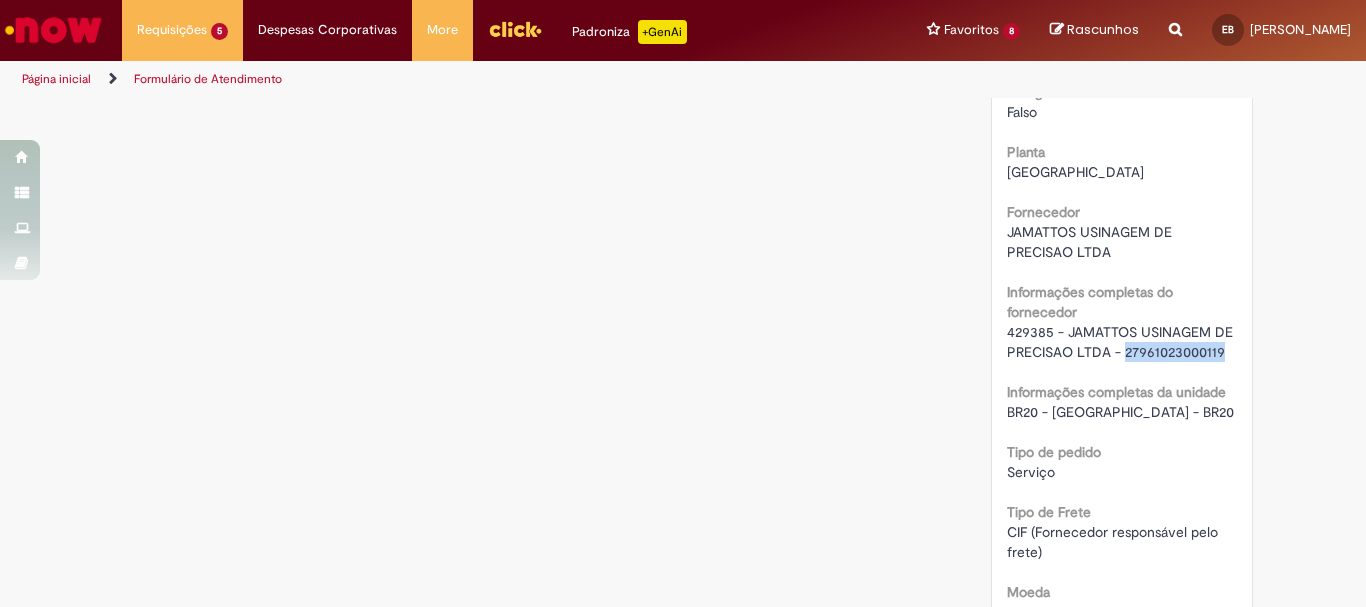 click on "429385 - JAMATTOS USINAGEM DE PRECISAO LTDA - 27961023000119" at bounding box center [1122, 342] 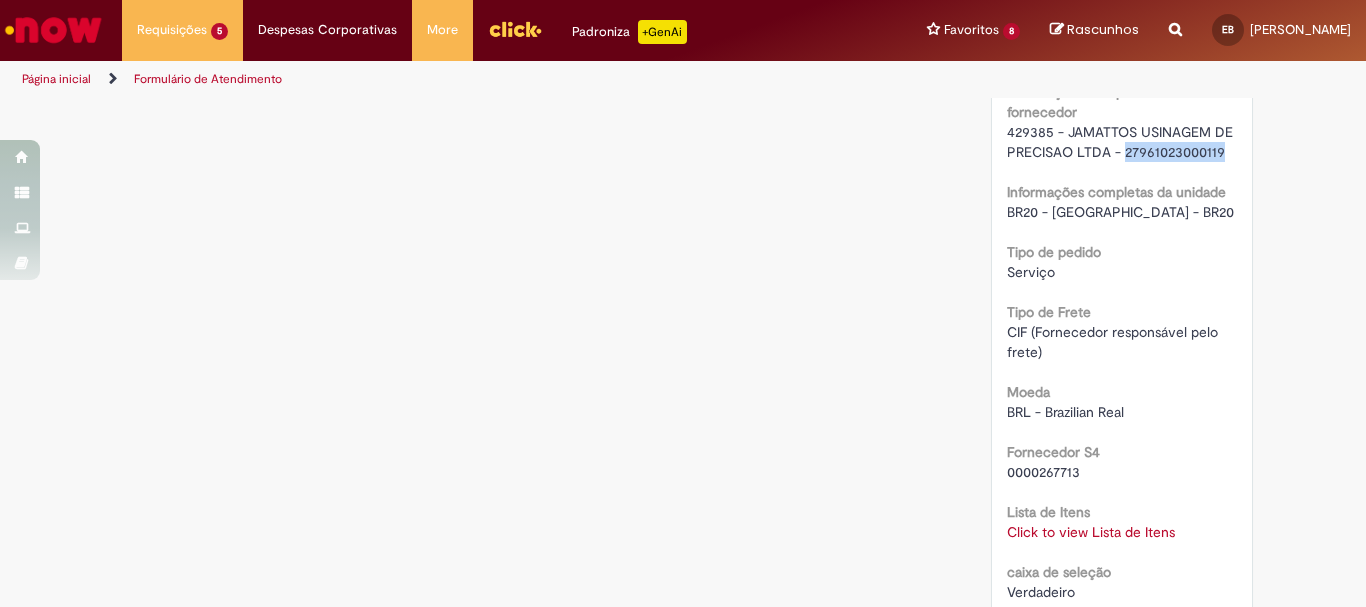 click on "Click to view Lista de Itens   Click to view Lista de Itens" at bounding box center (1122, 532) 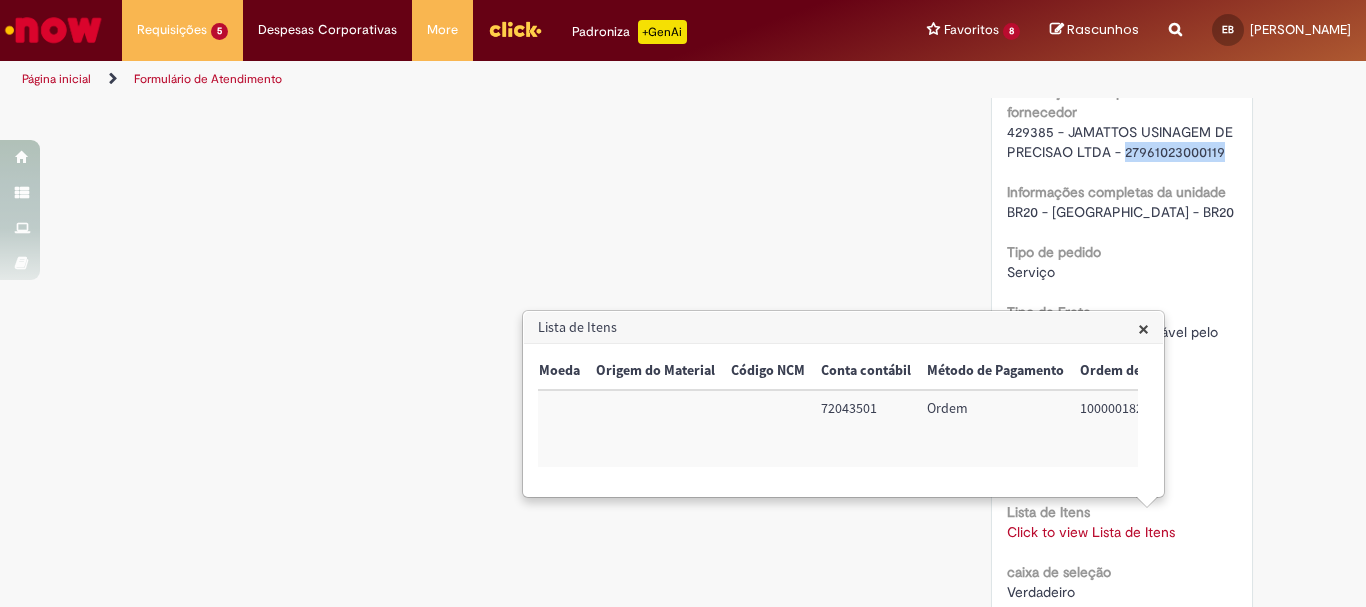 scroll, scrollTop: 0, scrollLeft: 868, axis: horizontal 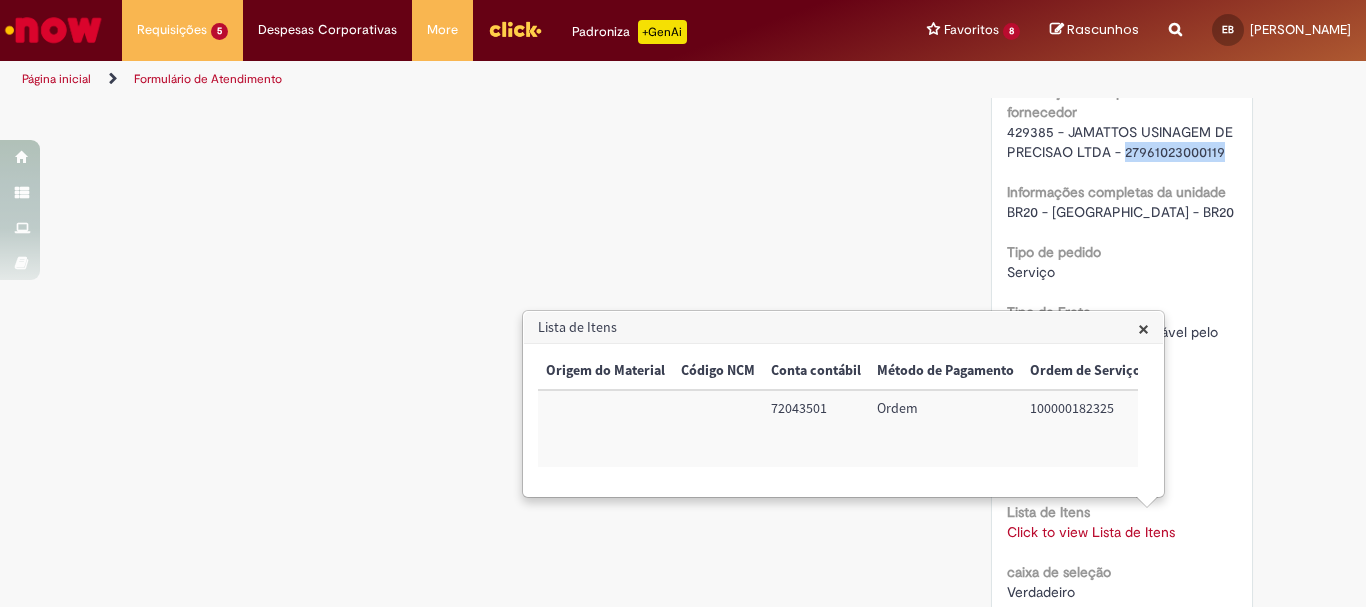 click on "72043501" at bounding box center [816, 428] 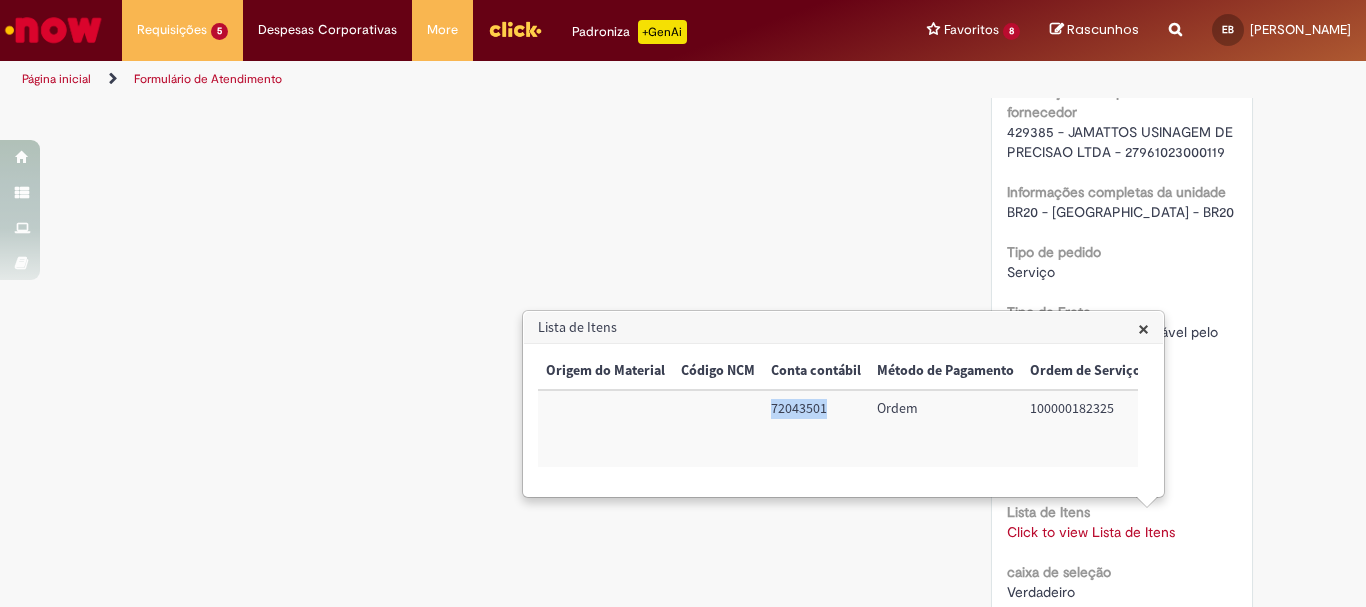 click on "72043501" at bounding box center [816, 428] 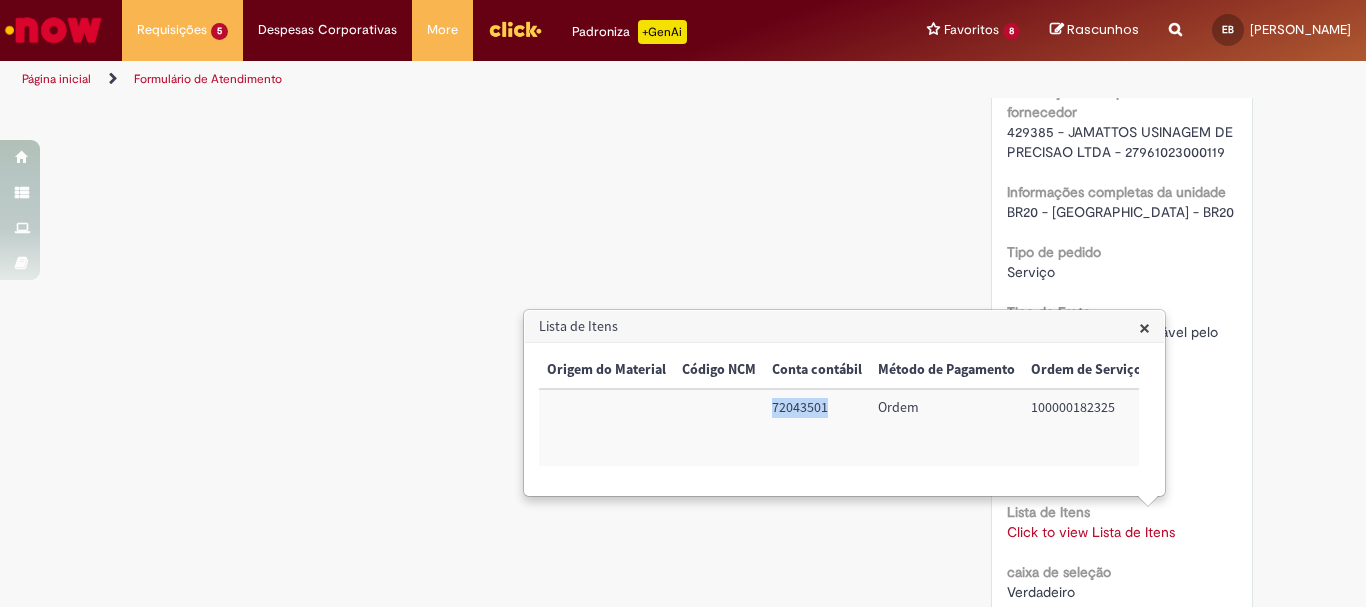 click on "100000182325" at bounding box center (1086, 427) 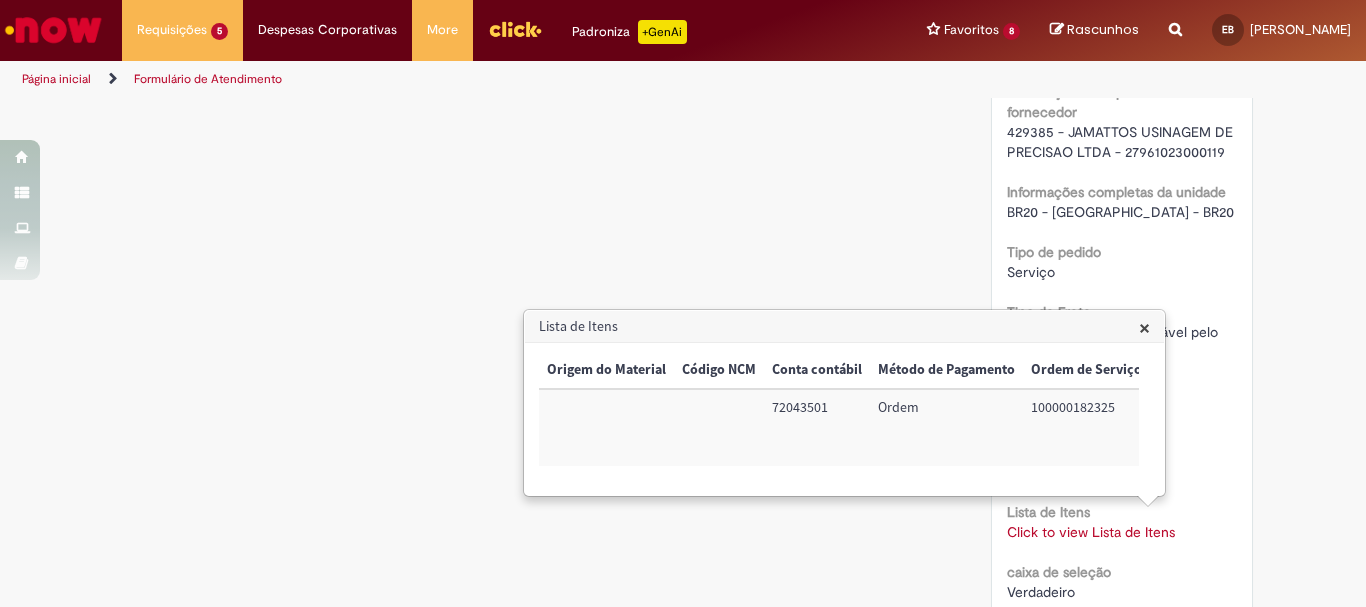 click on "100000182325" at bounding box center [1086, 427] 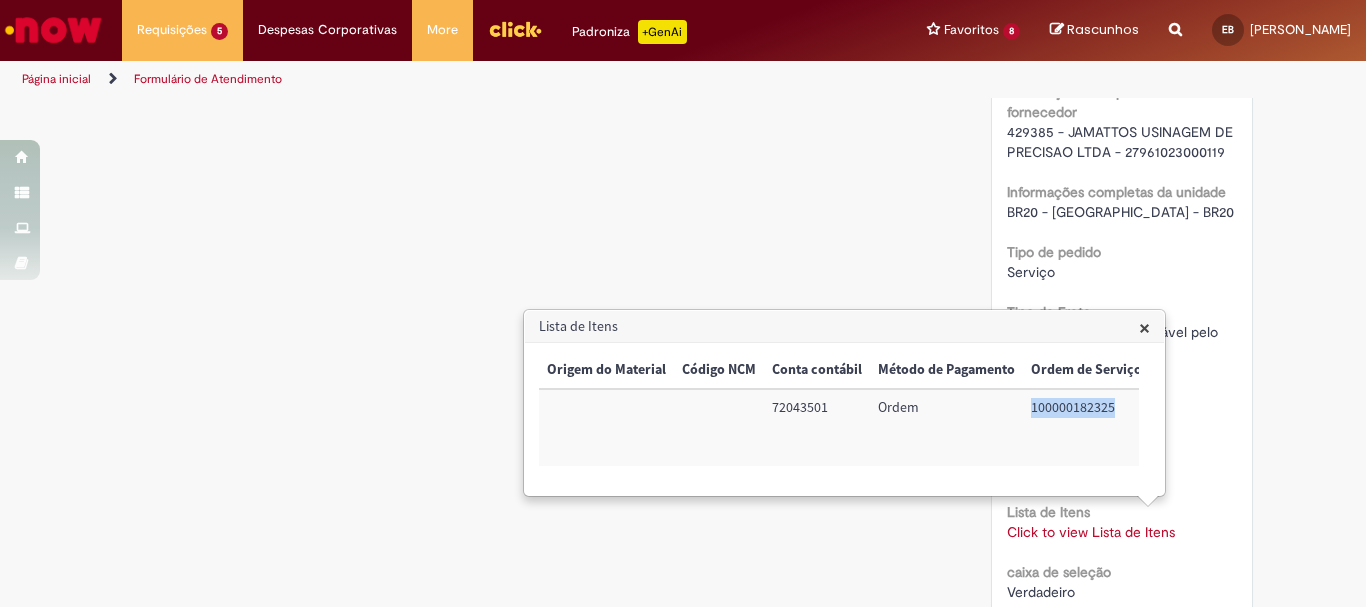 click on "100000182325" at bounding box center [1086, 427] 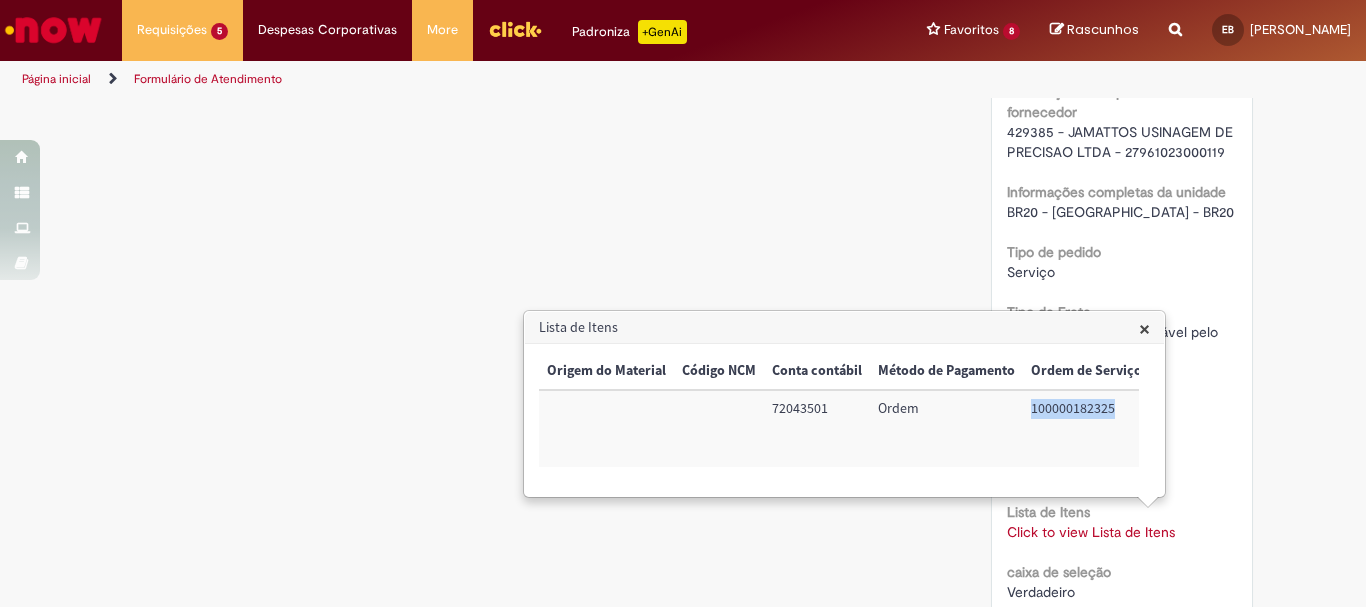 scroll, scrollTop: 1300, scrollLeft: 0, axis: vertical 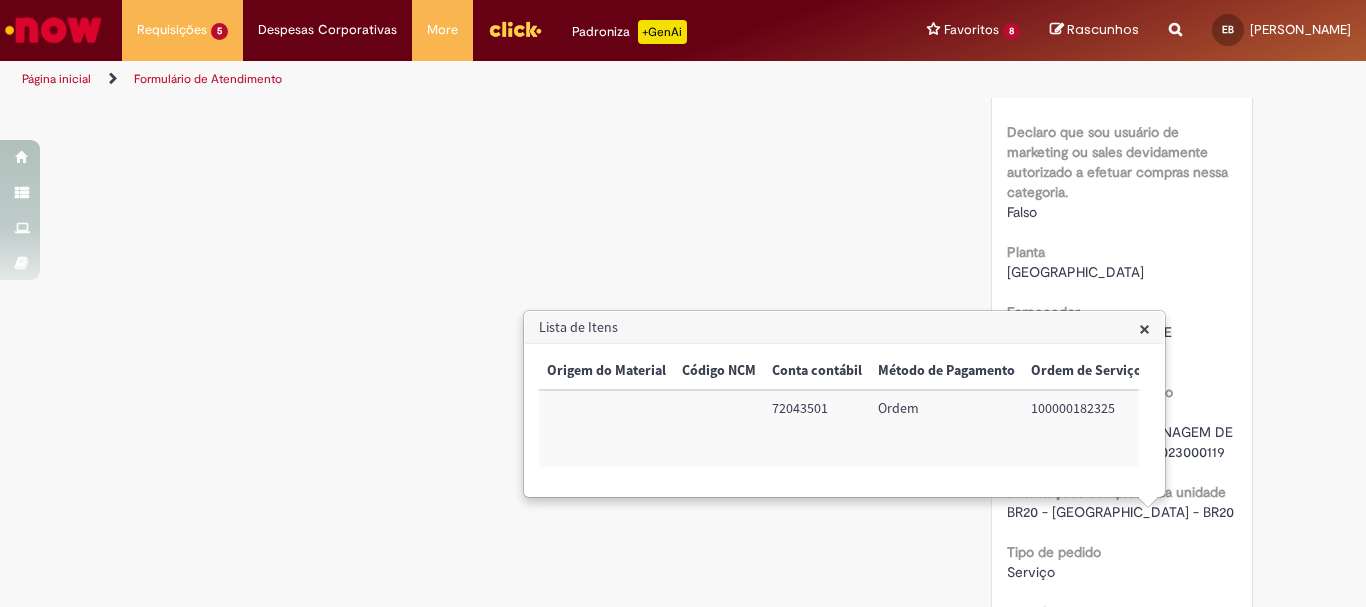 click on "Verificar Código de Barras
Aguardando Aprovação
Aguardando atendimento
Em andamento
Validação
Concluído
Compras rápidas (Speed Buy)
Enviar
EB
Eduarda Rovani Brentano
4h atrás 4 horas atrás     Comentários adicionais
Solução Proposta aceita.
AR" at bounding box center [683, 380] 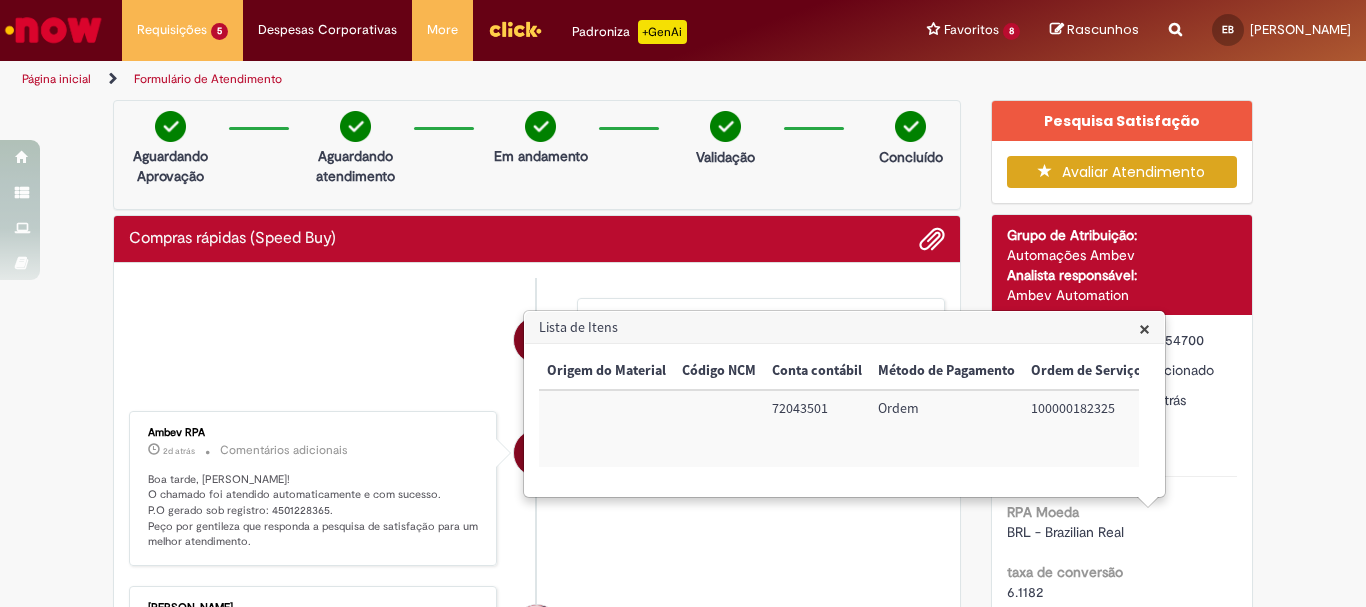 click on "Lista de Itens" at bounding box center (844, 328) 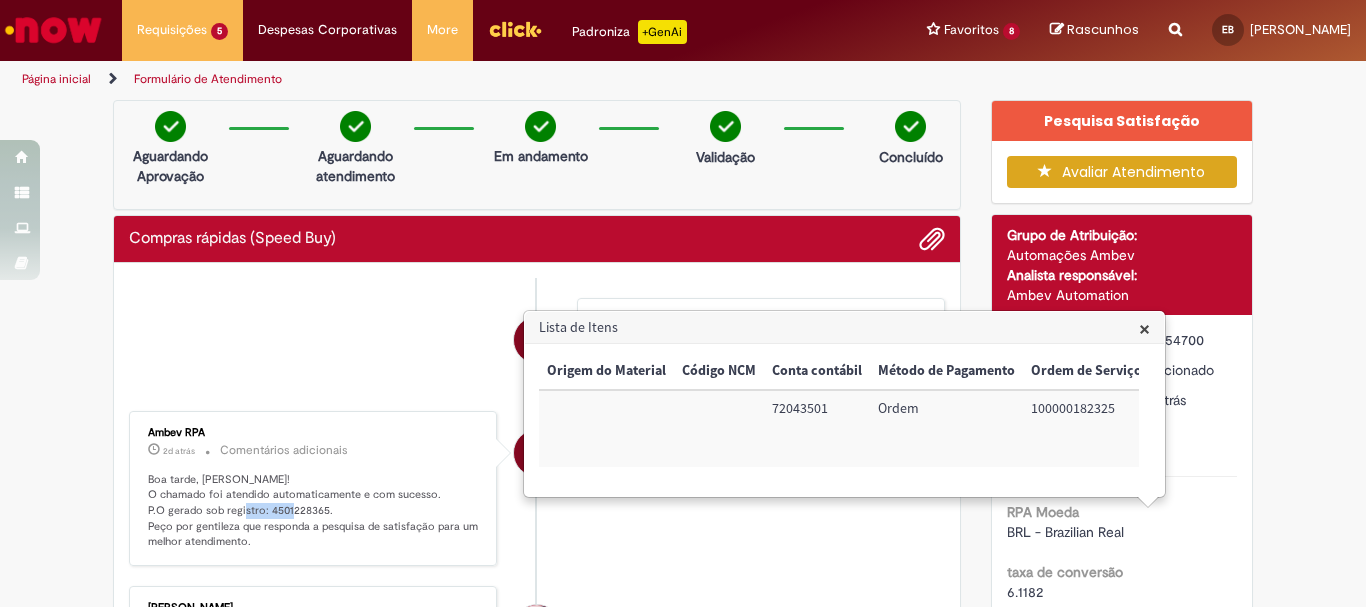click on "Boa tarde, Eduarda!
O chamado foi atendido automaticamente e com sucesso.
P.O gerado sob registro: 4501228365.
Peço por gentileza que responda a pesquisa de satisfação para um melhor atendimento." at bounding box center [314, 511] 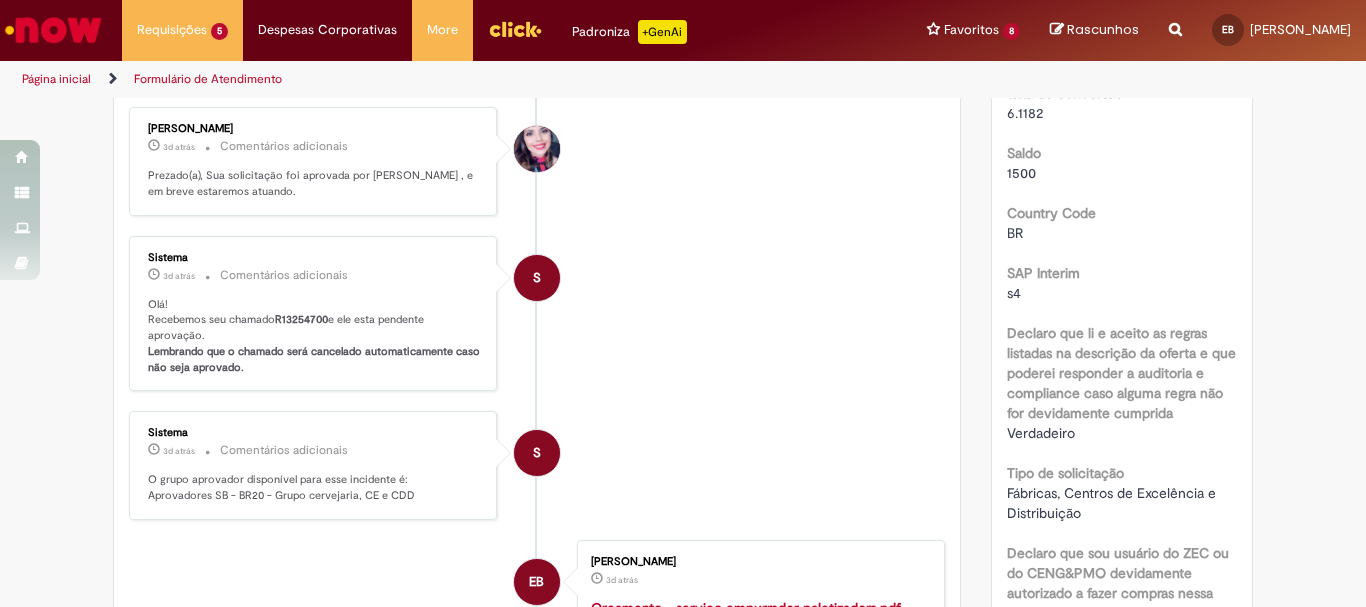scroll, scrollTop: 79, scrollLeft: 0, axis: vertical 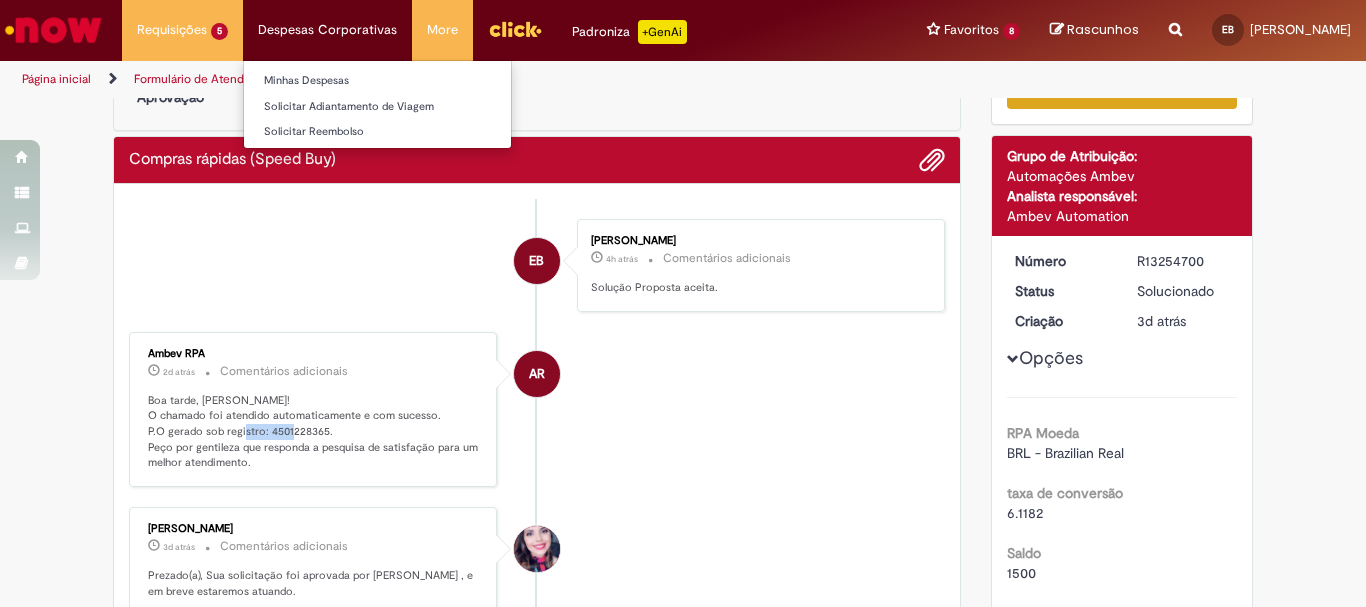 copy on "4501228365" 